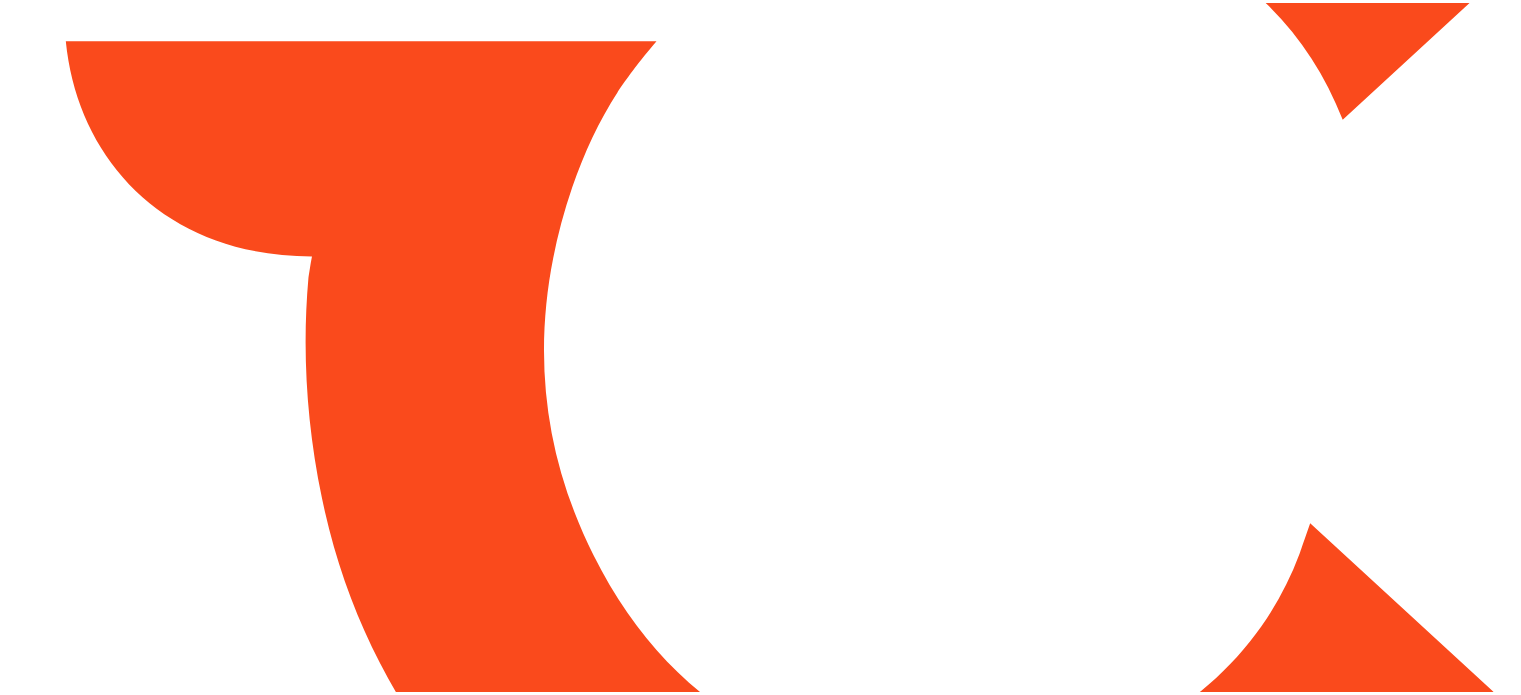 scroll, scrollTop: 0, scrollLeft: 0, axis: both 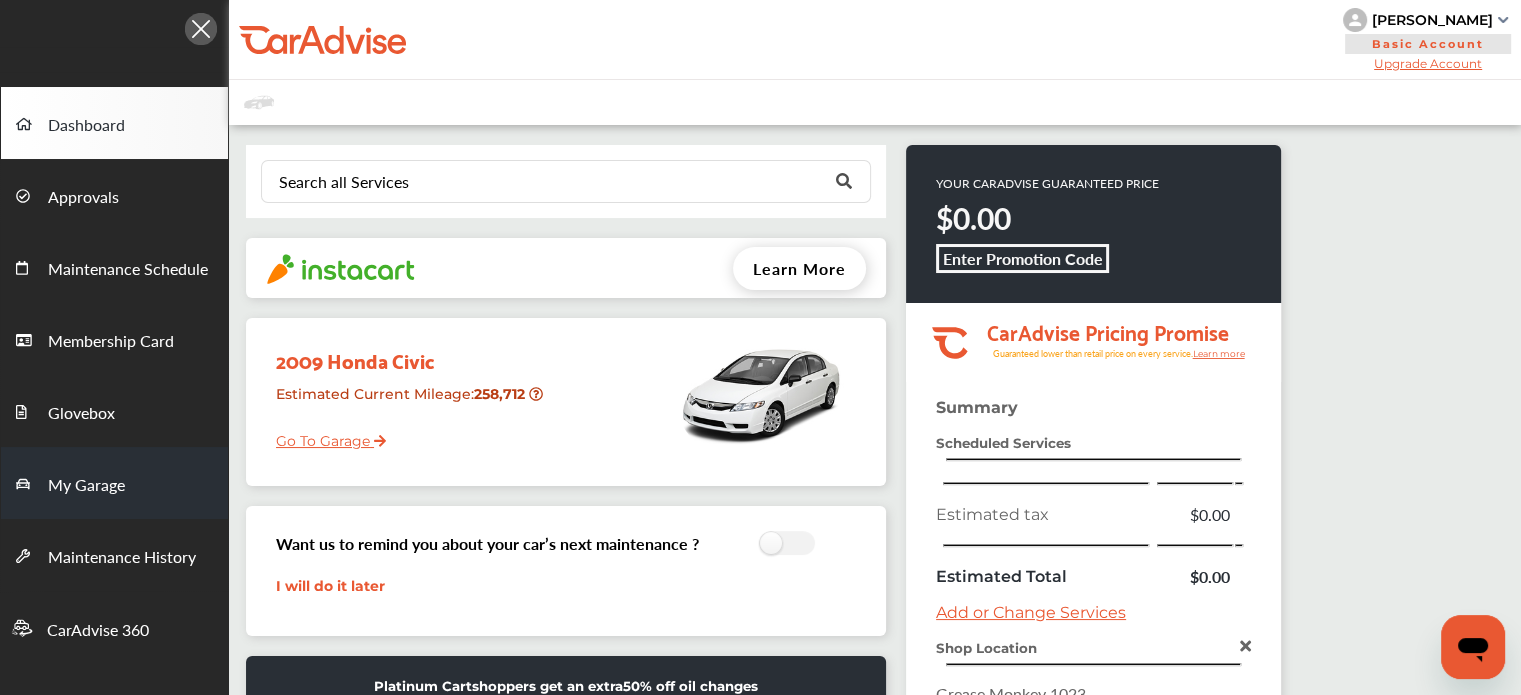 click on "My Garage" at bounding box center [86, 486] 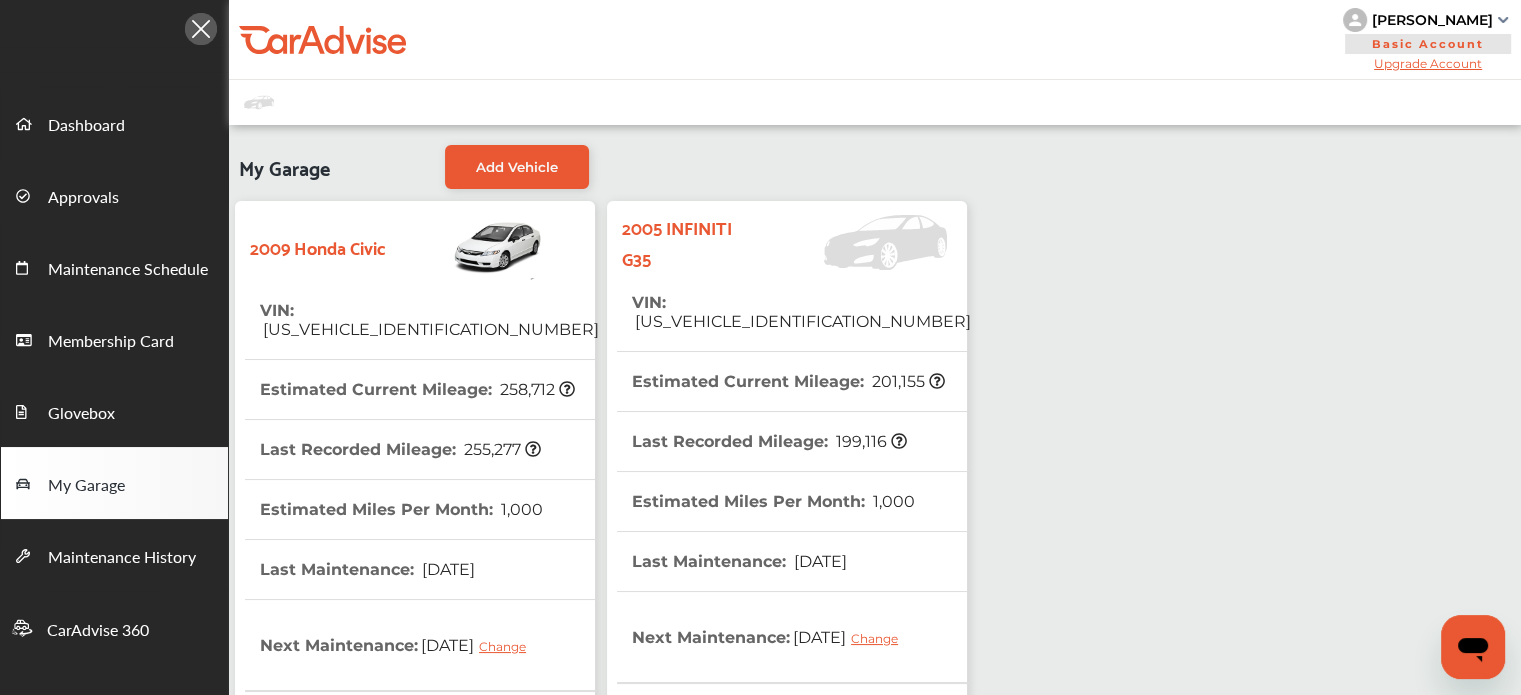 scroll, scrollTop: 532, scrollLeft: 0, axis: vertical 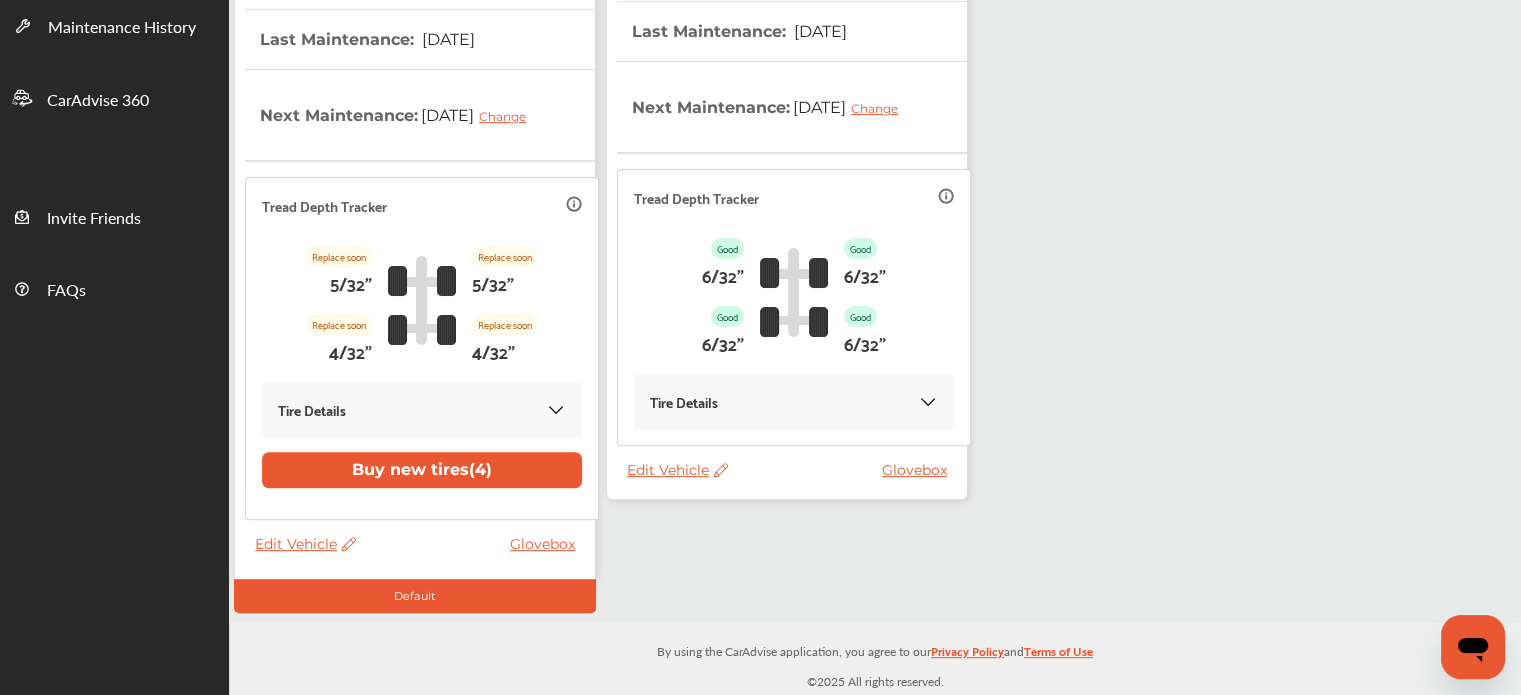 click on "Edit Vehicle" at bounding box center [677, 470] 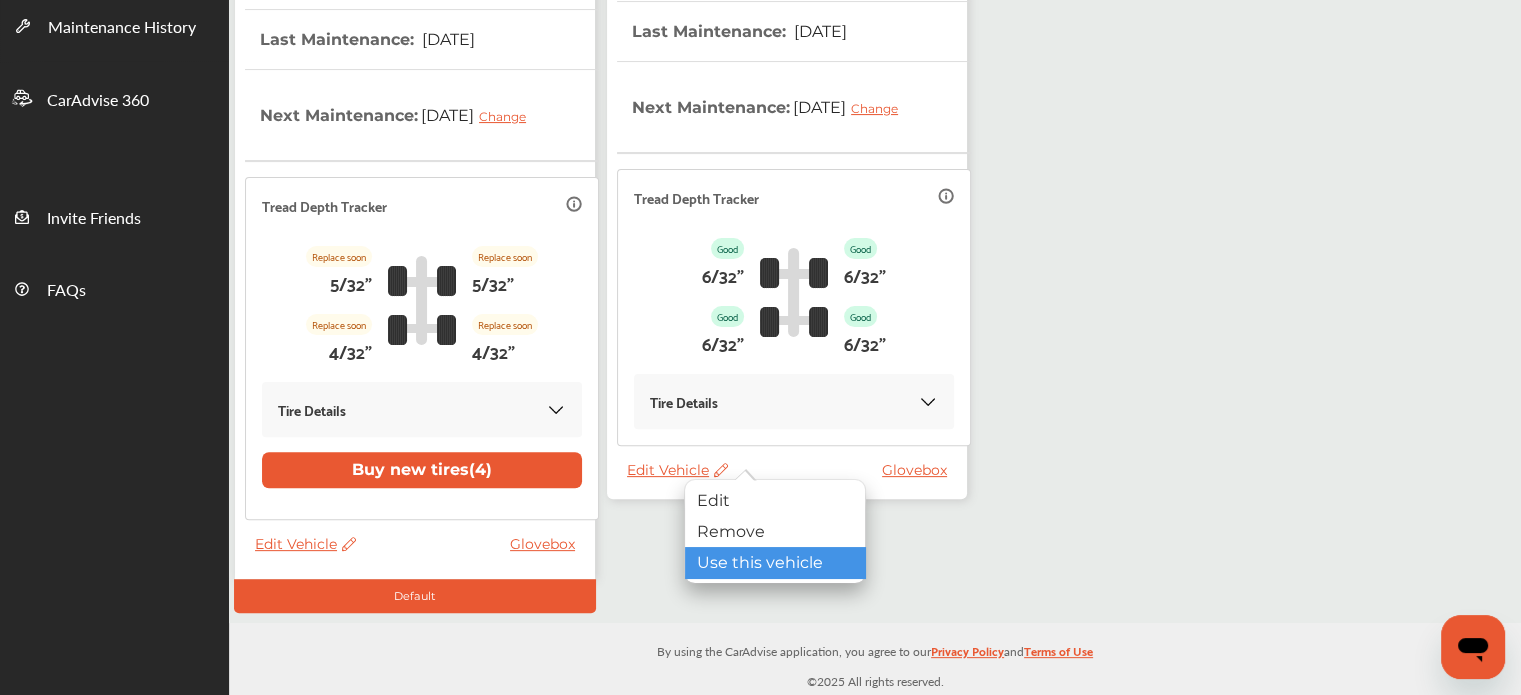 click on "Use this vehicle" at bounding box center [775, 562] 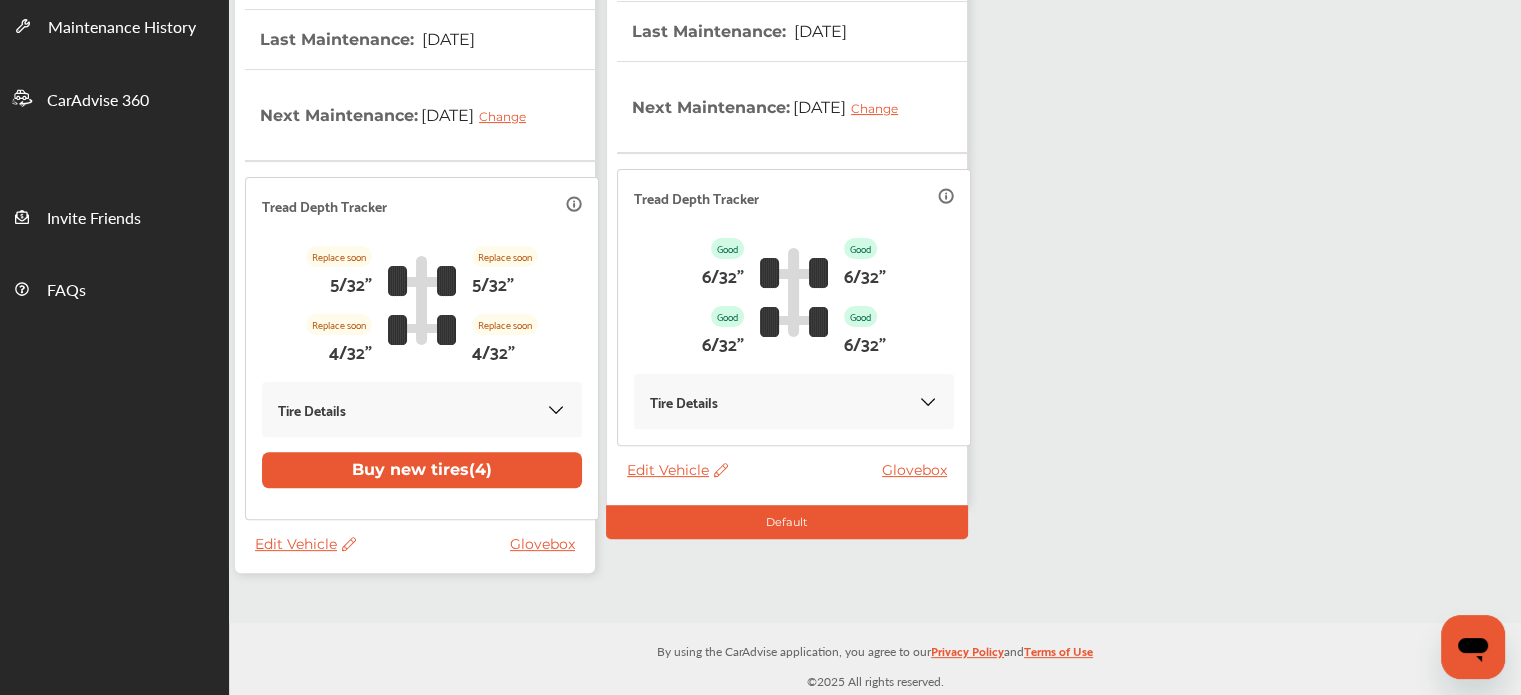 scroll, scrollTop: 0, scrollLeft: 0, axis: both 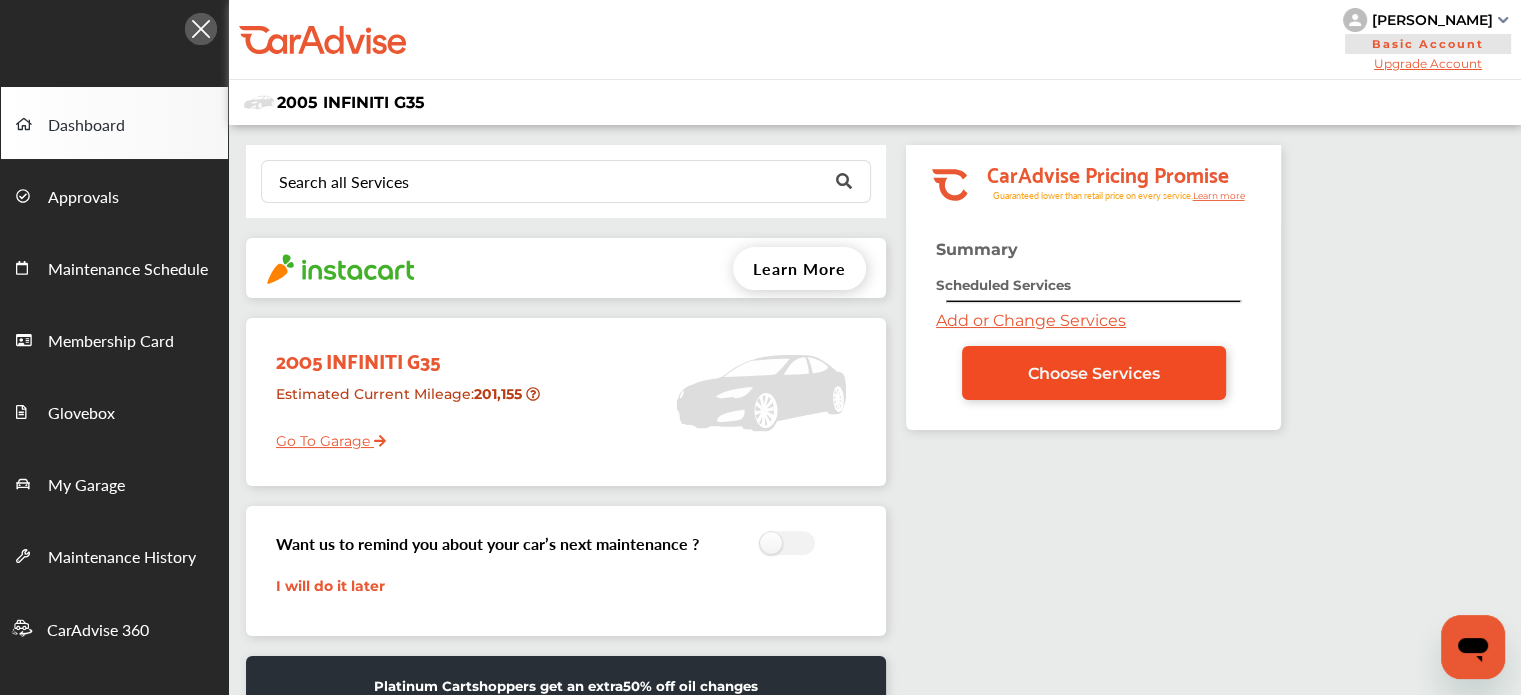 click on "Choose Services" at bounding box center (1094, 373) 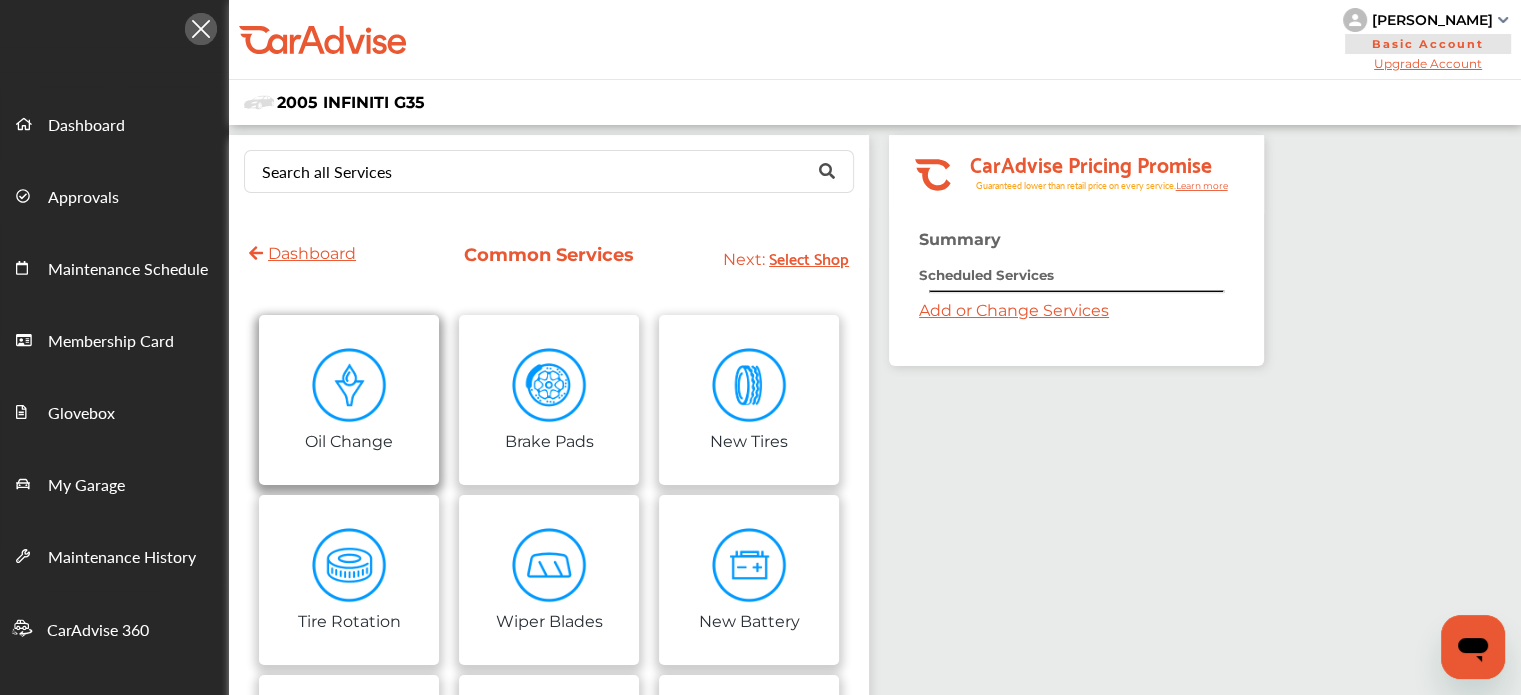 click at bounding box center [349, 385] 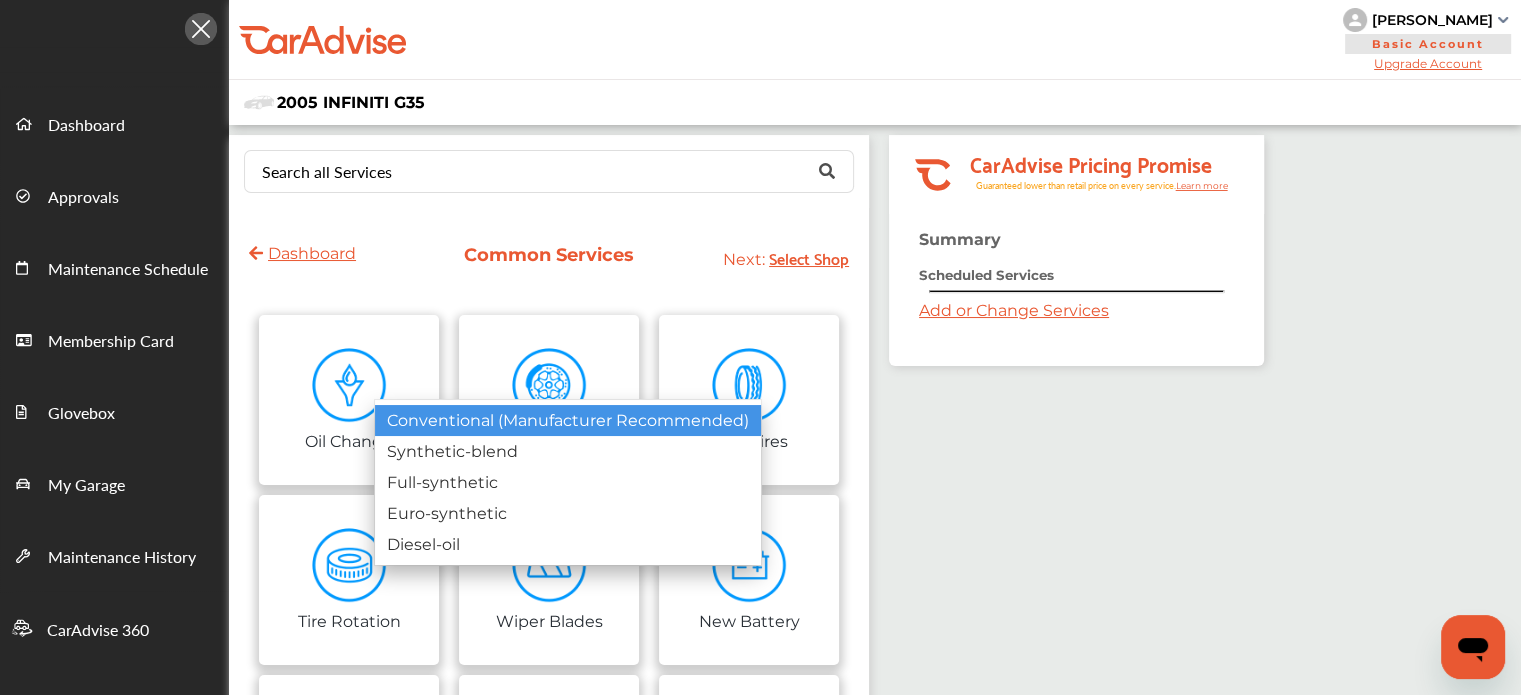 click on "Conventional (Manufacturer Recommended)" at bounding box center (568, 420) 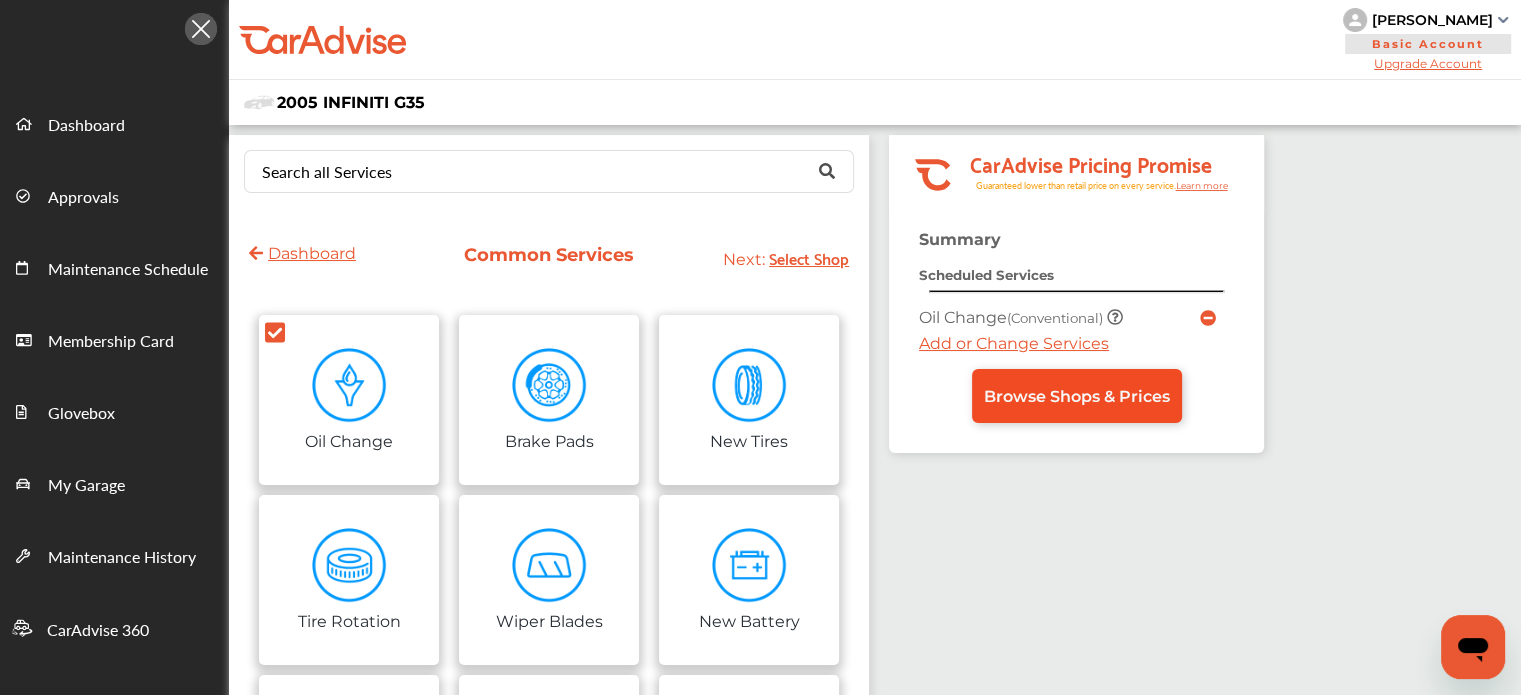 click on "Browse Shops & Prices" at bounding box center [1077, 396] 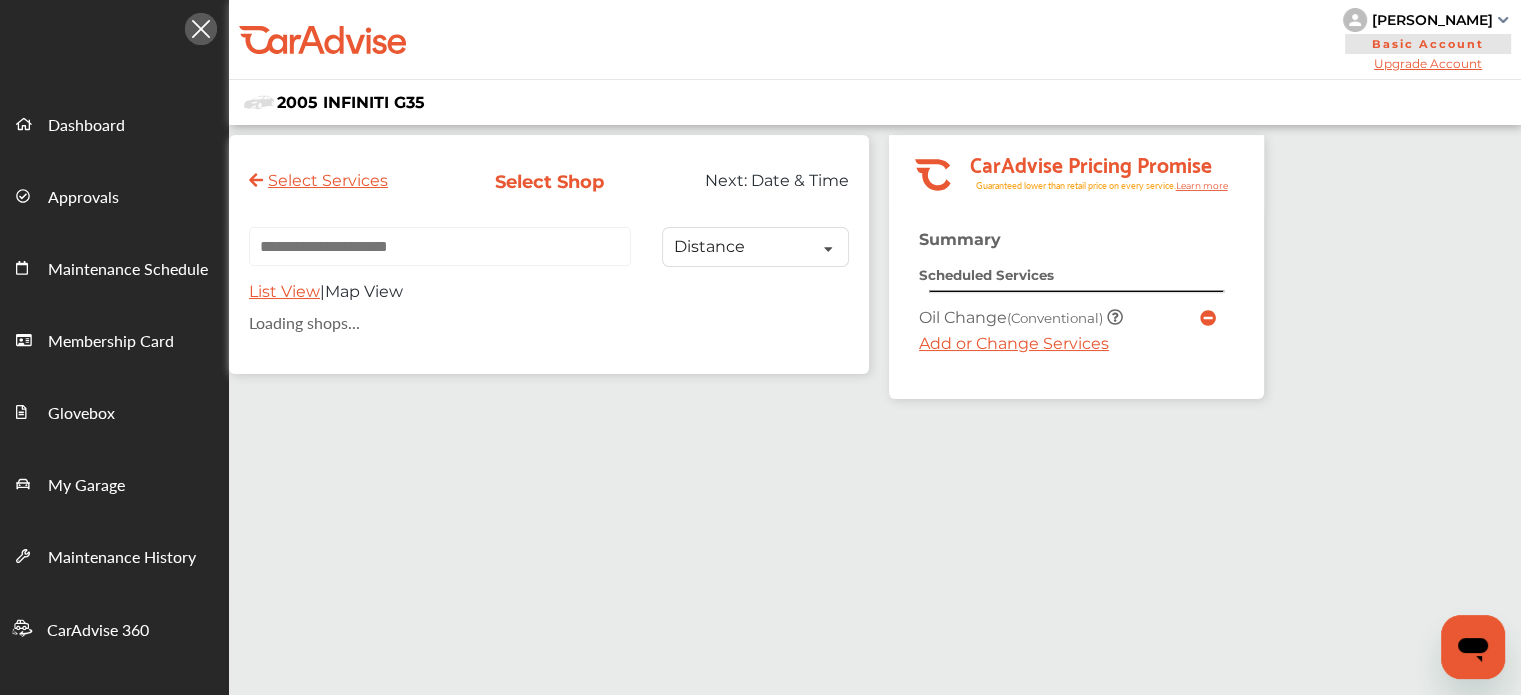 click at bounding box center (440, 246) 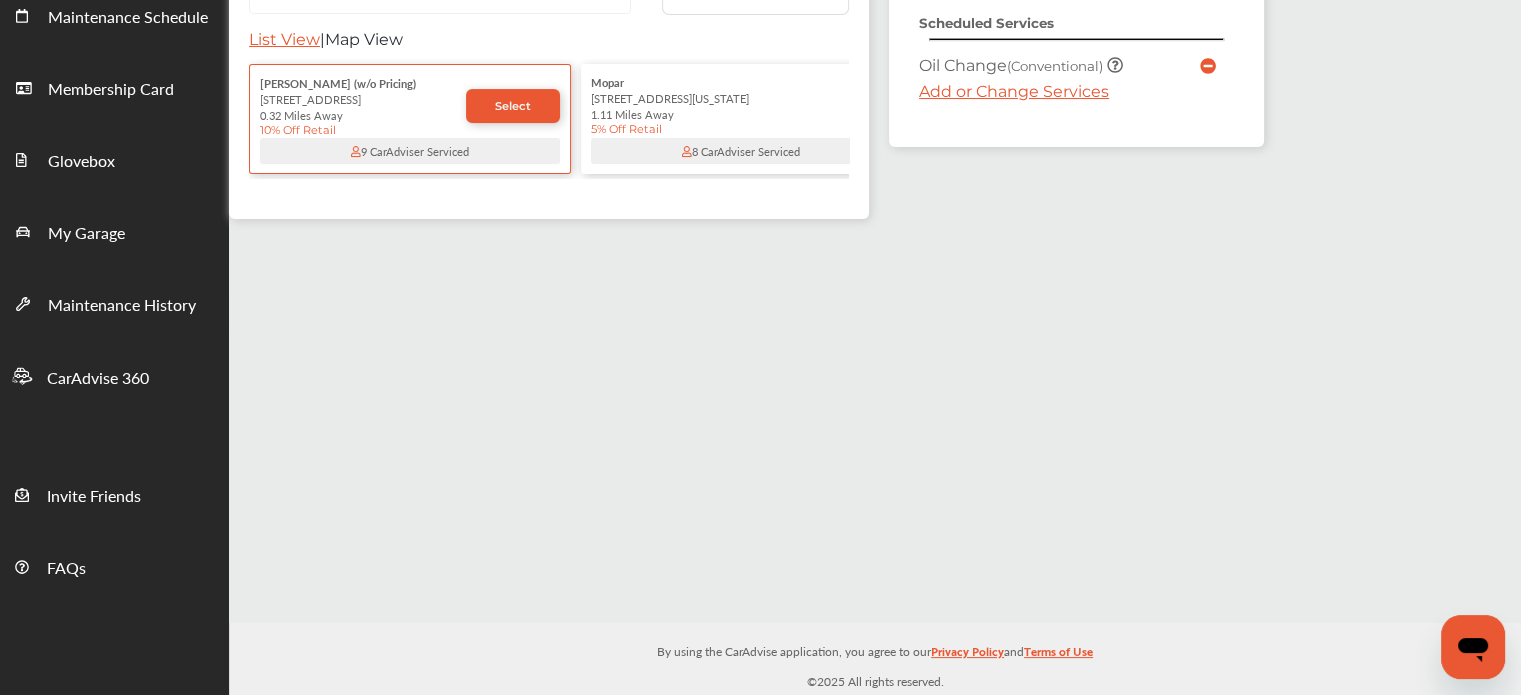 scroll, scrollTop: 0, scrollLeft: 0, axis: both 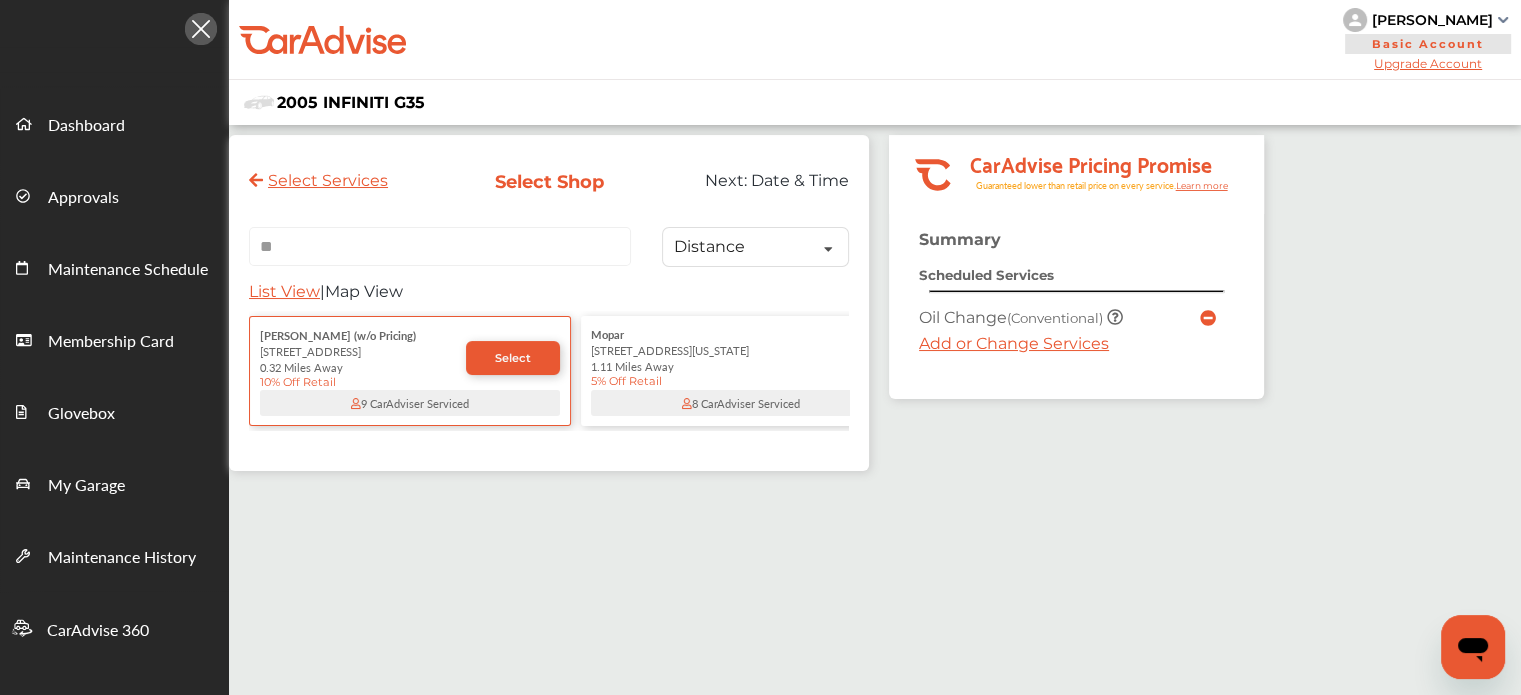 click on "**" at bounding box center (440, 246) 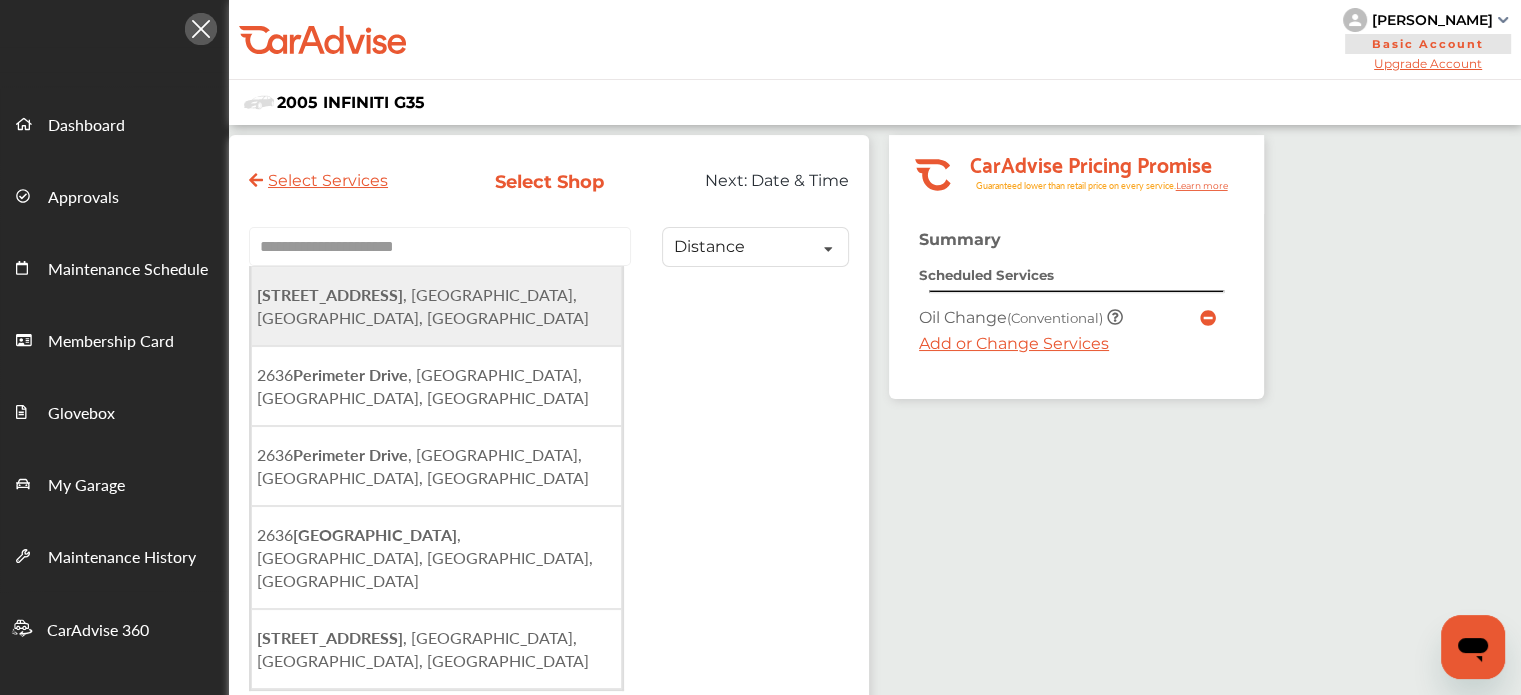 click on "[STREET_ADDRESS]" 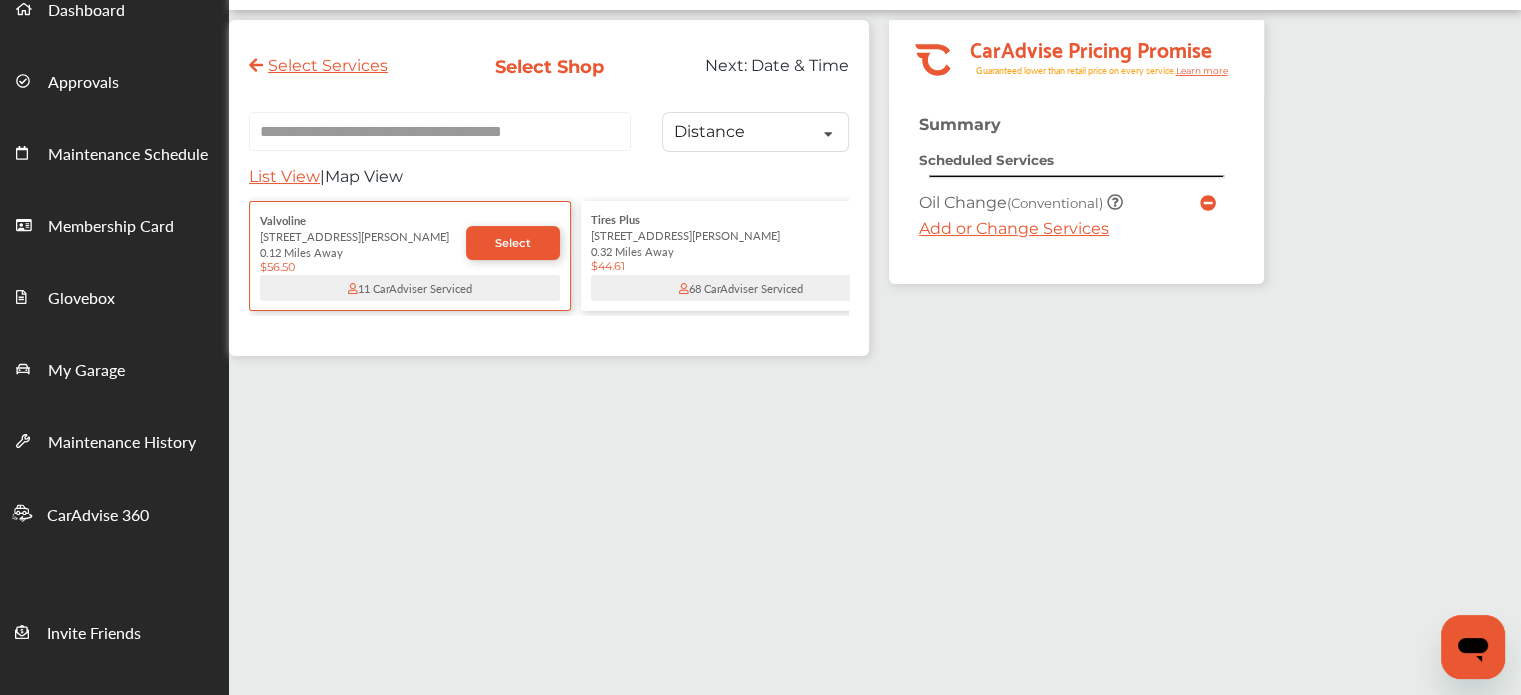 scroll, scrollTop: 118, scrollLeft: 0, axis: vertical 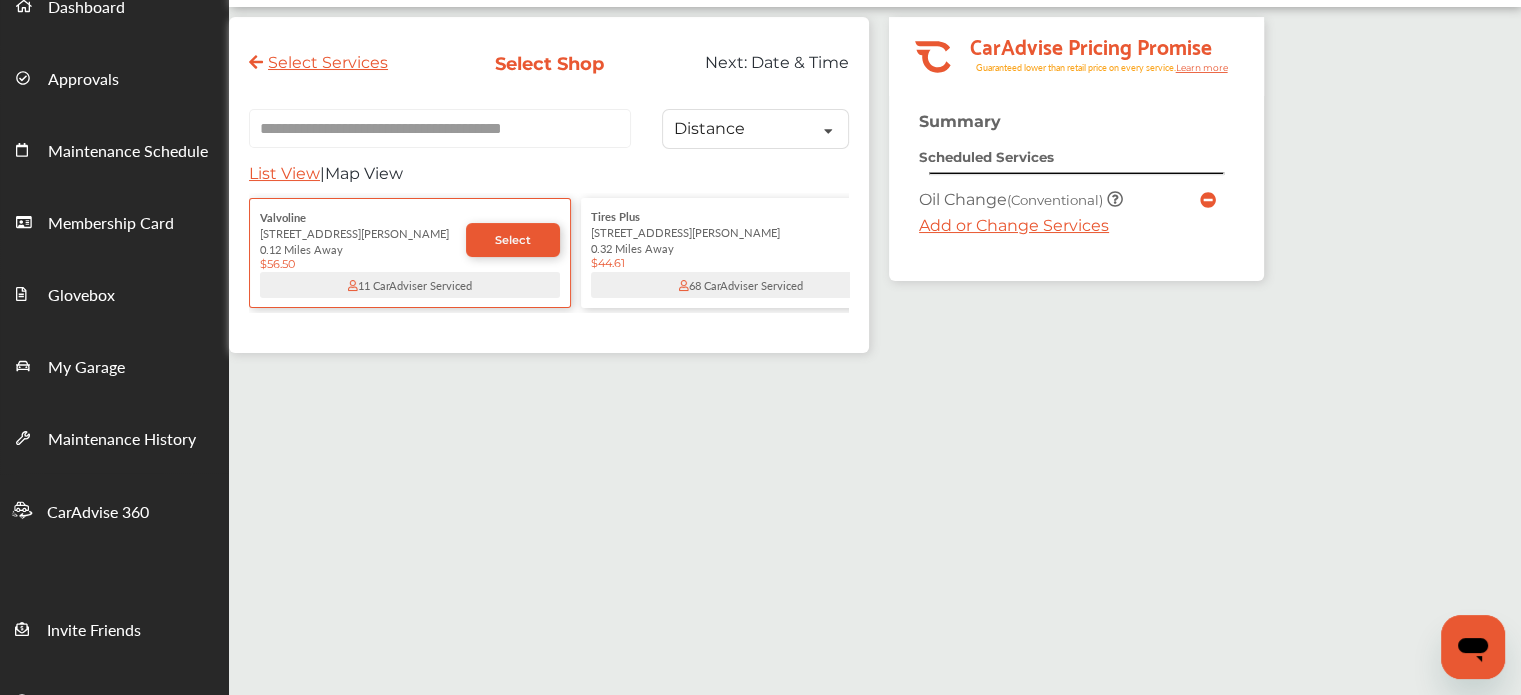 click on "Add or Change Services" at bounding box center [1014, 225] 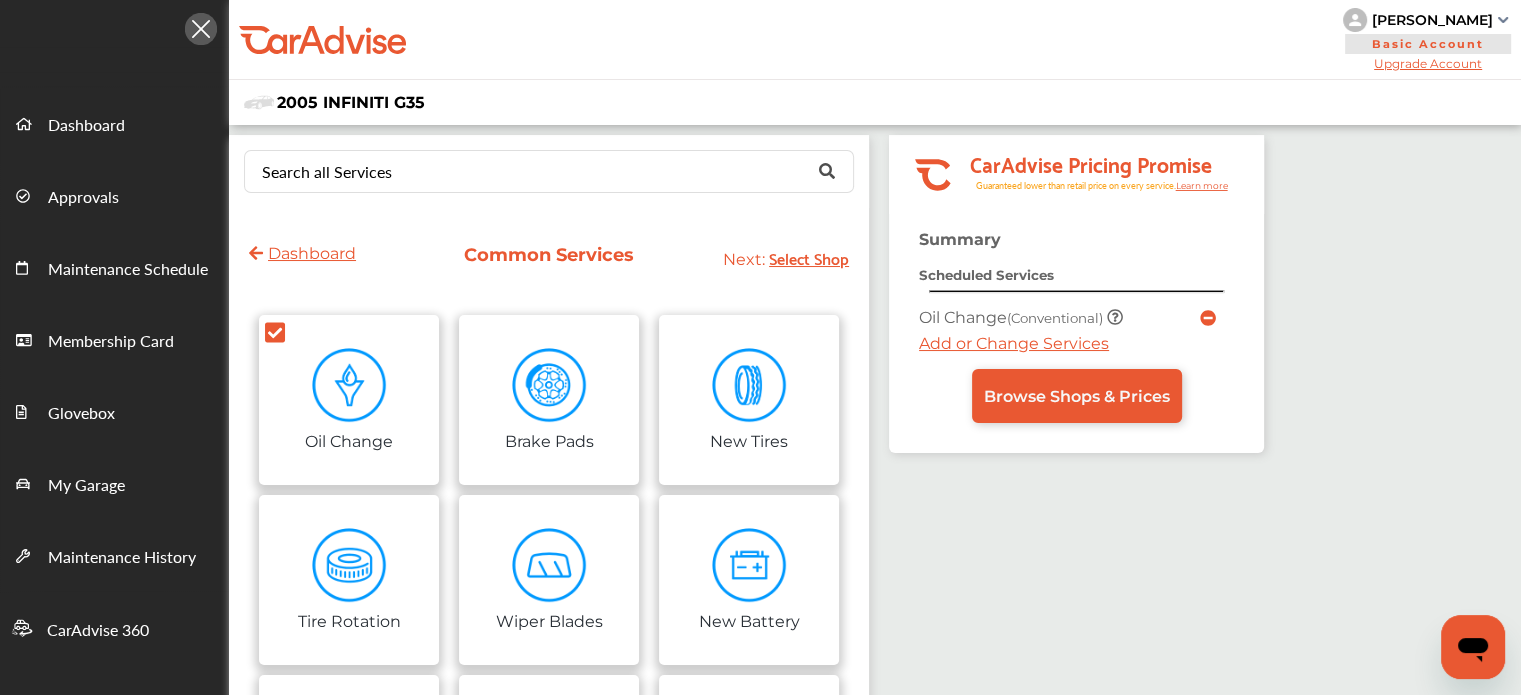 click on "Add or Change Services" at bounding box center (1014, 343) 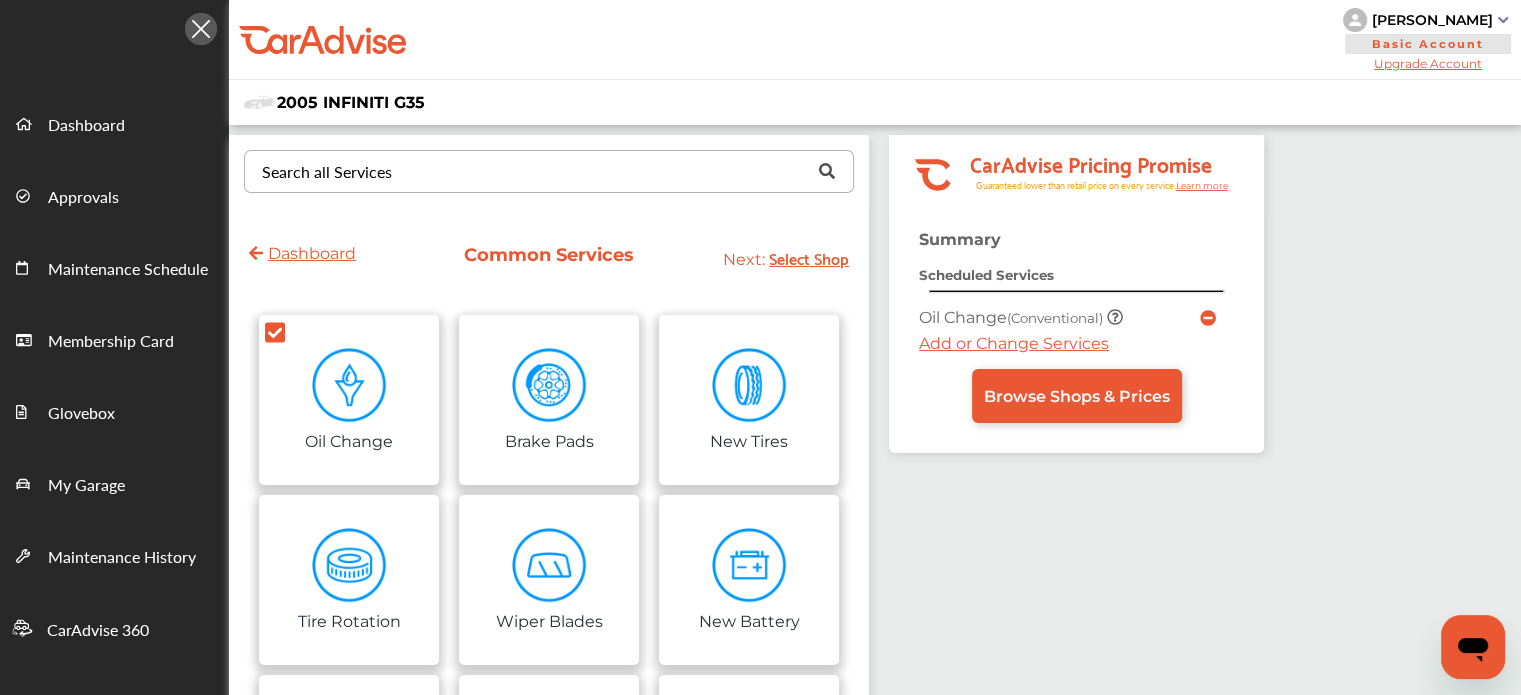 click on "Search all Services" at bounding box center (327, 172) 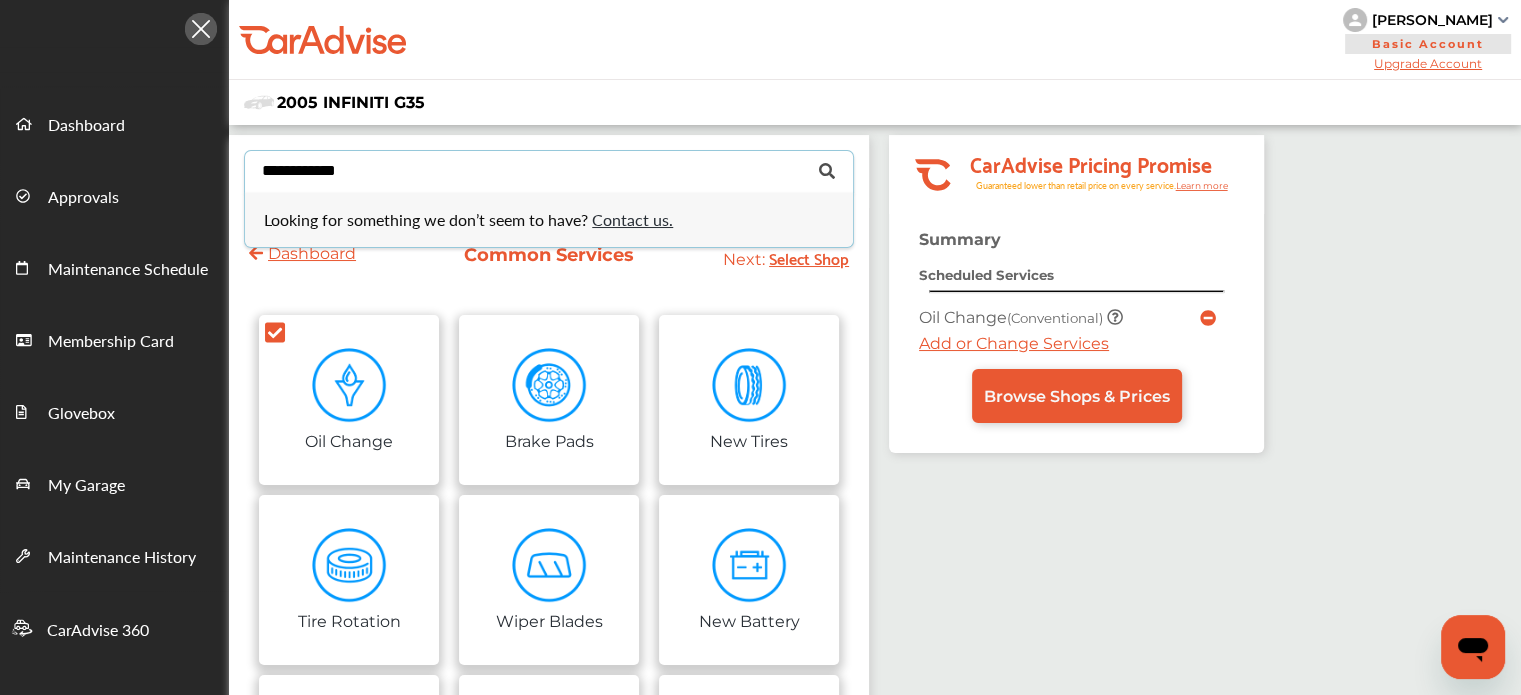 type on "**********" 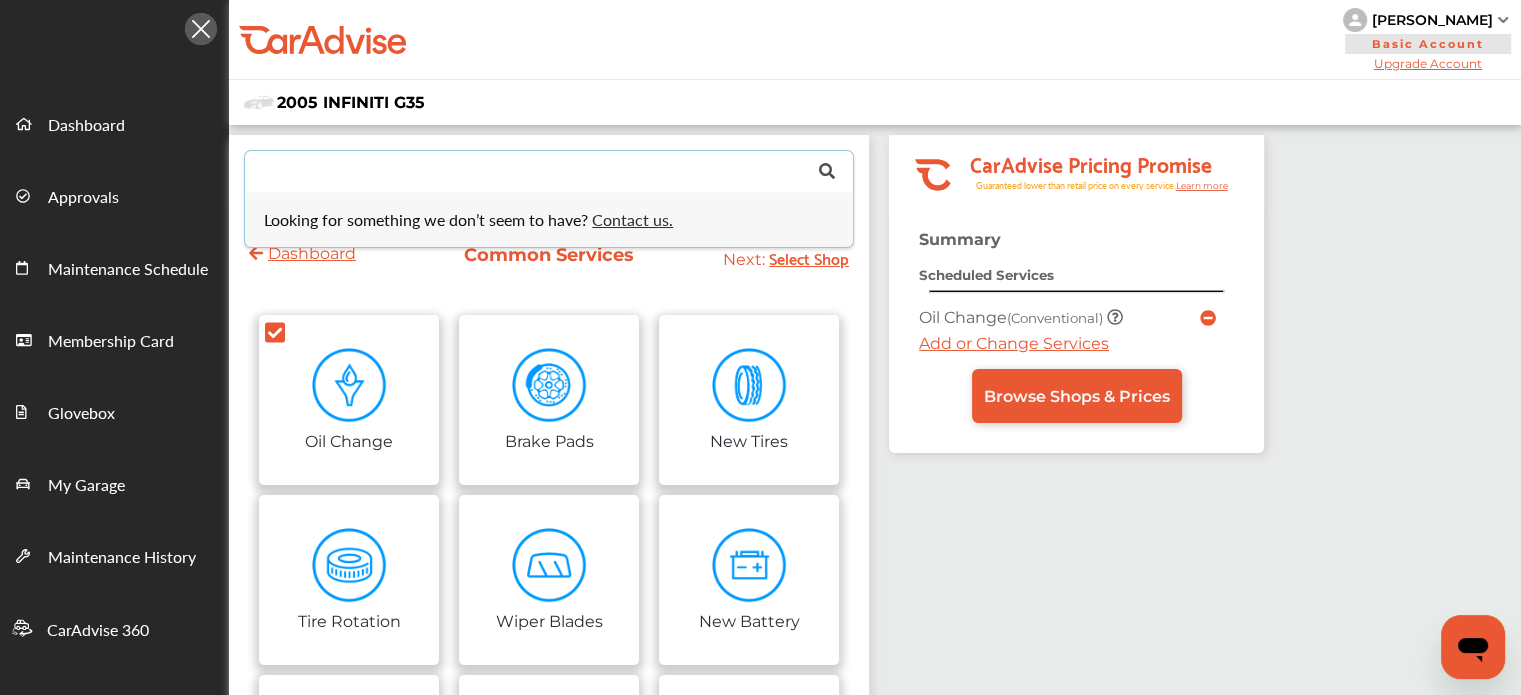 click on "Add or Change Services" at bounding box center [1014, 343] 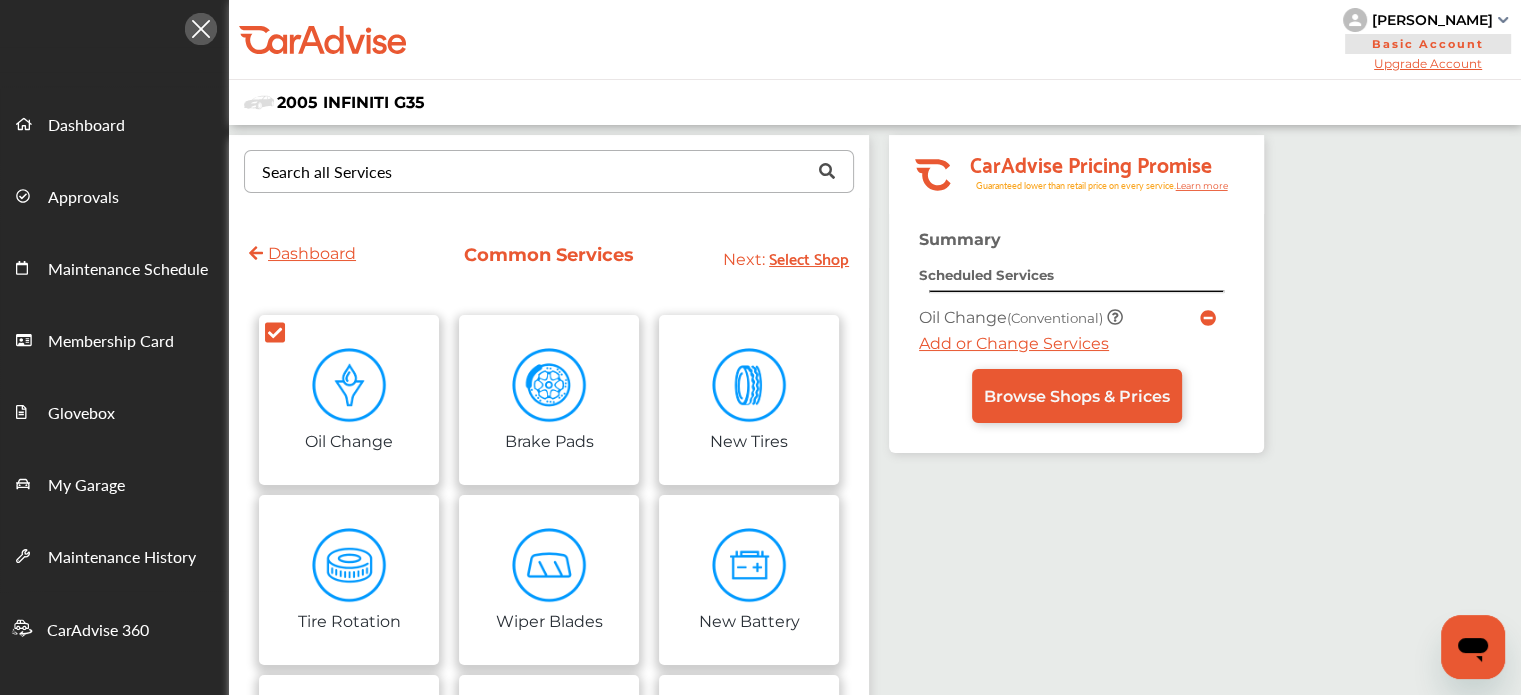 click on "Add or Change Services" at bounding box center [1014, 343] 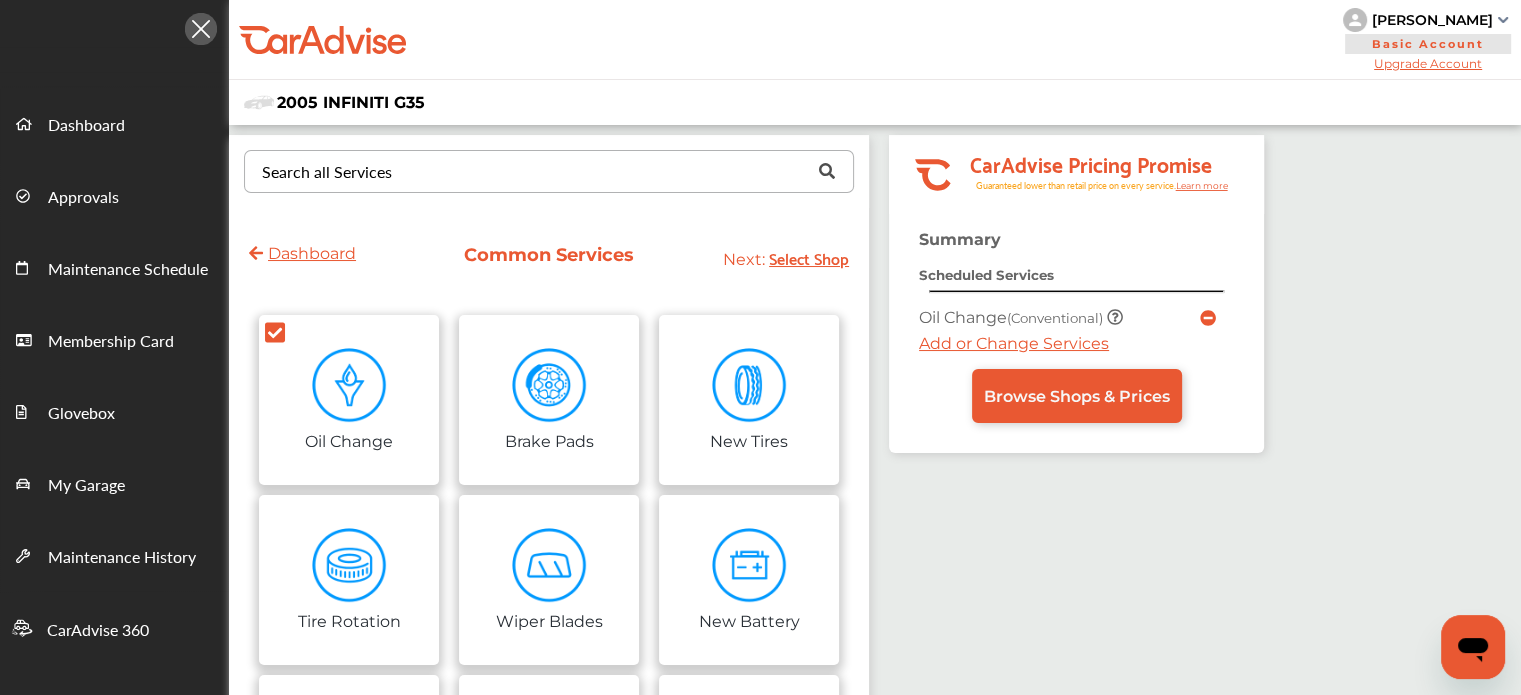click 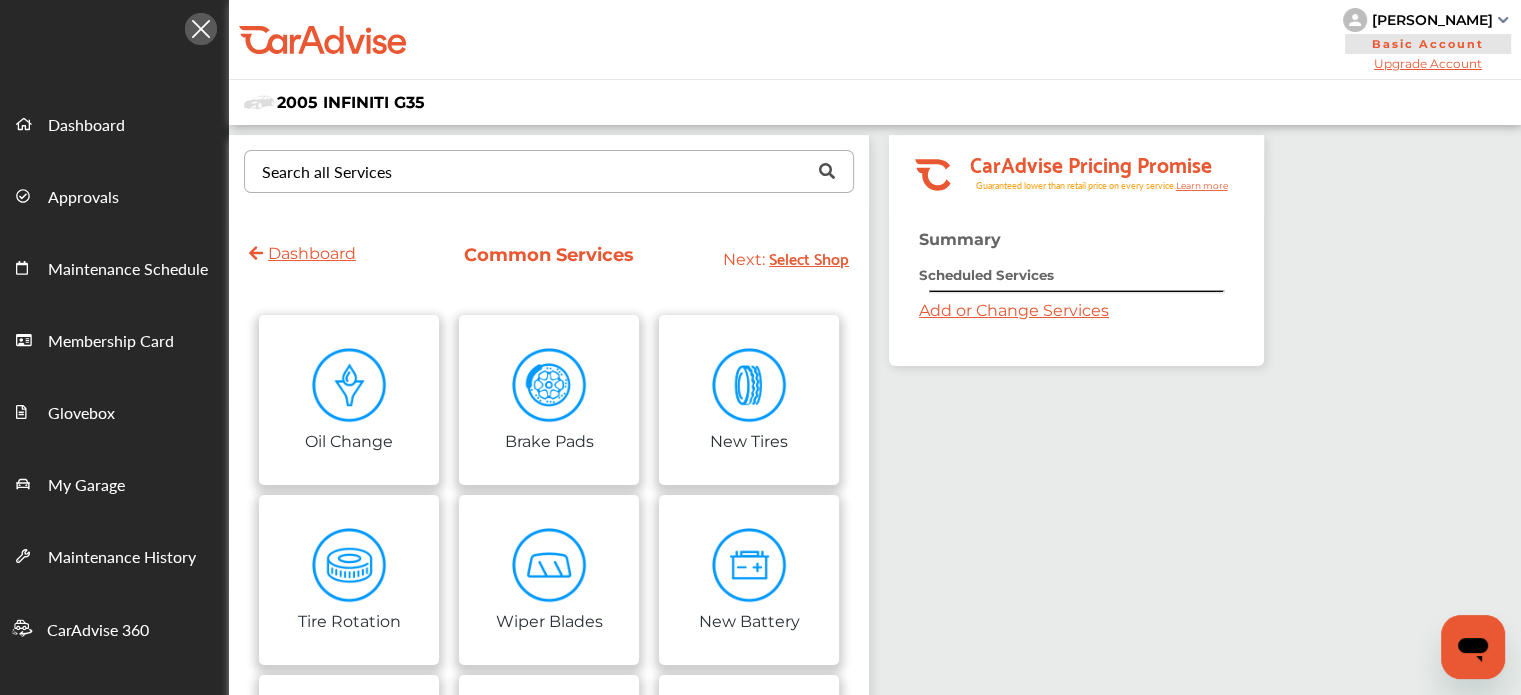 click on "Add or Change Services" at bounding box center [1014, 310] 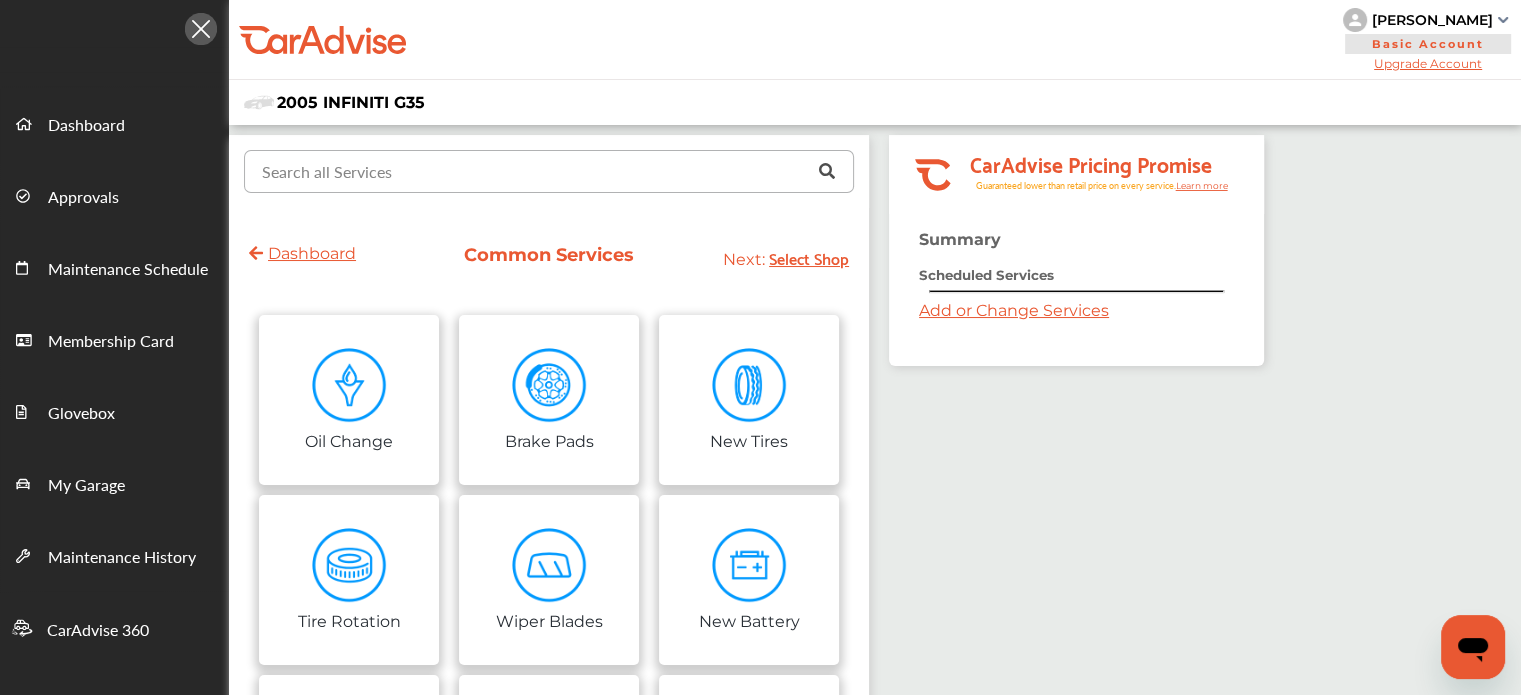 click at bounding box center [544, 170] 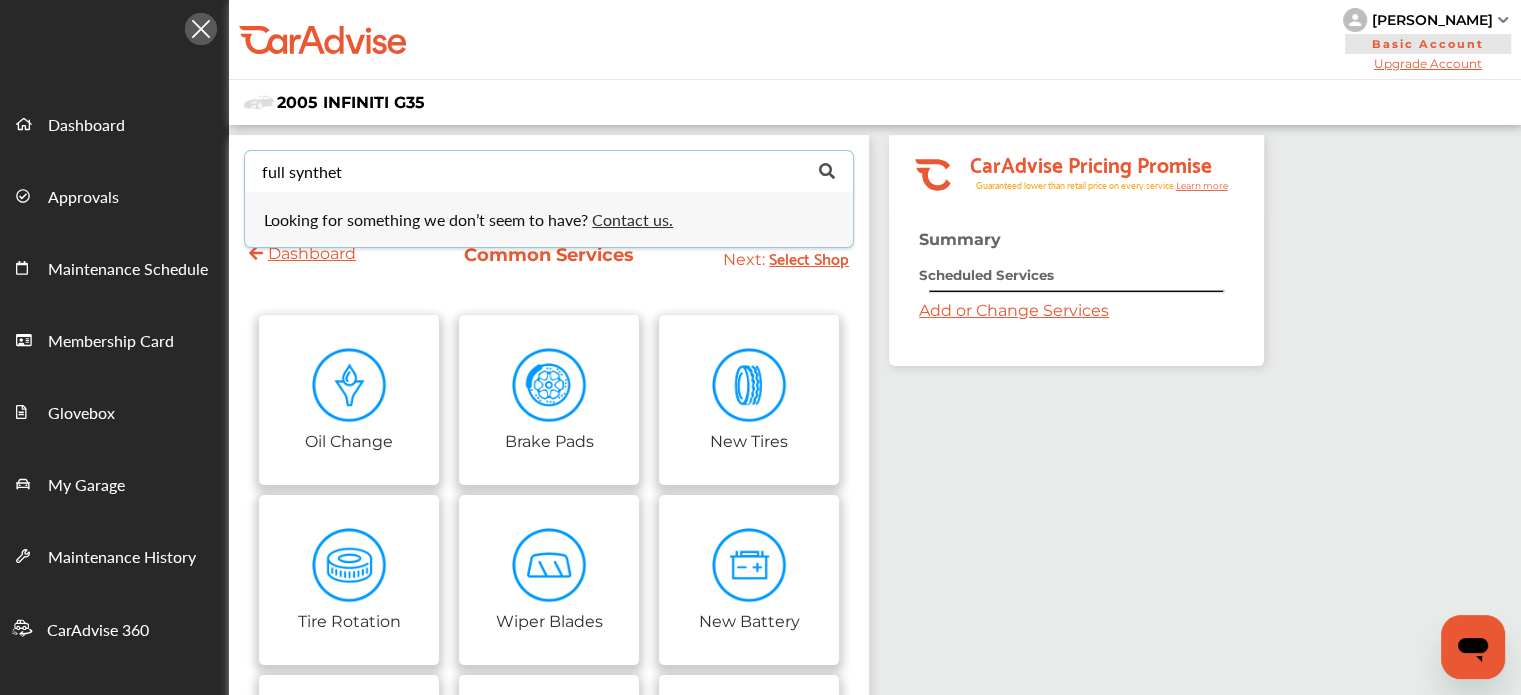 click on "Summary Scheduled Services Add or Change Services" at bounding box center (1076, 298) 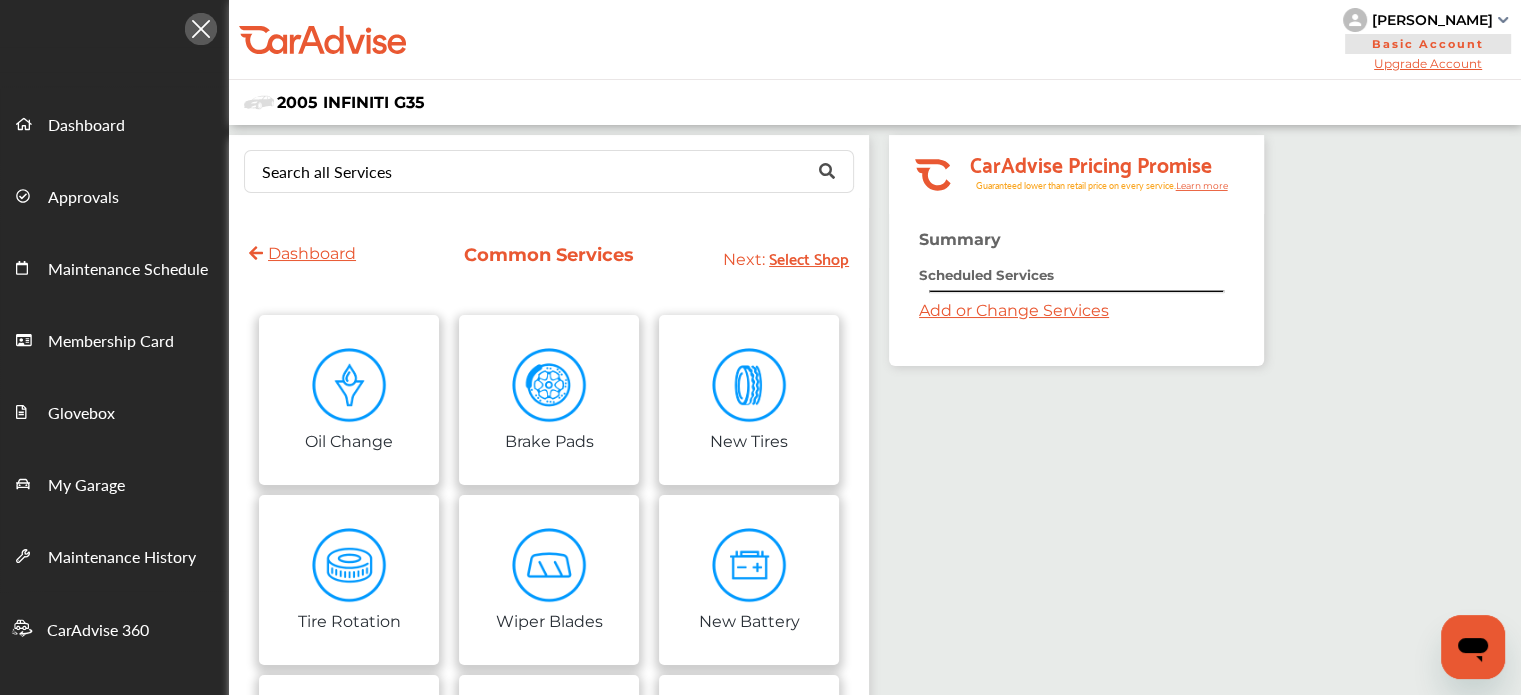 click on "Add or Change Services" at bounding box center [1014, 310] 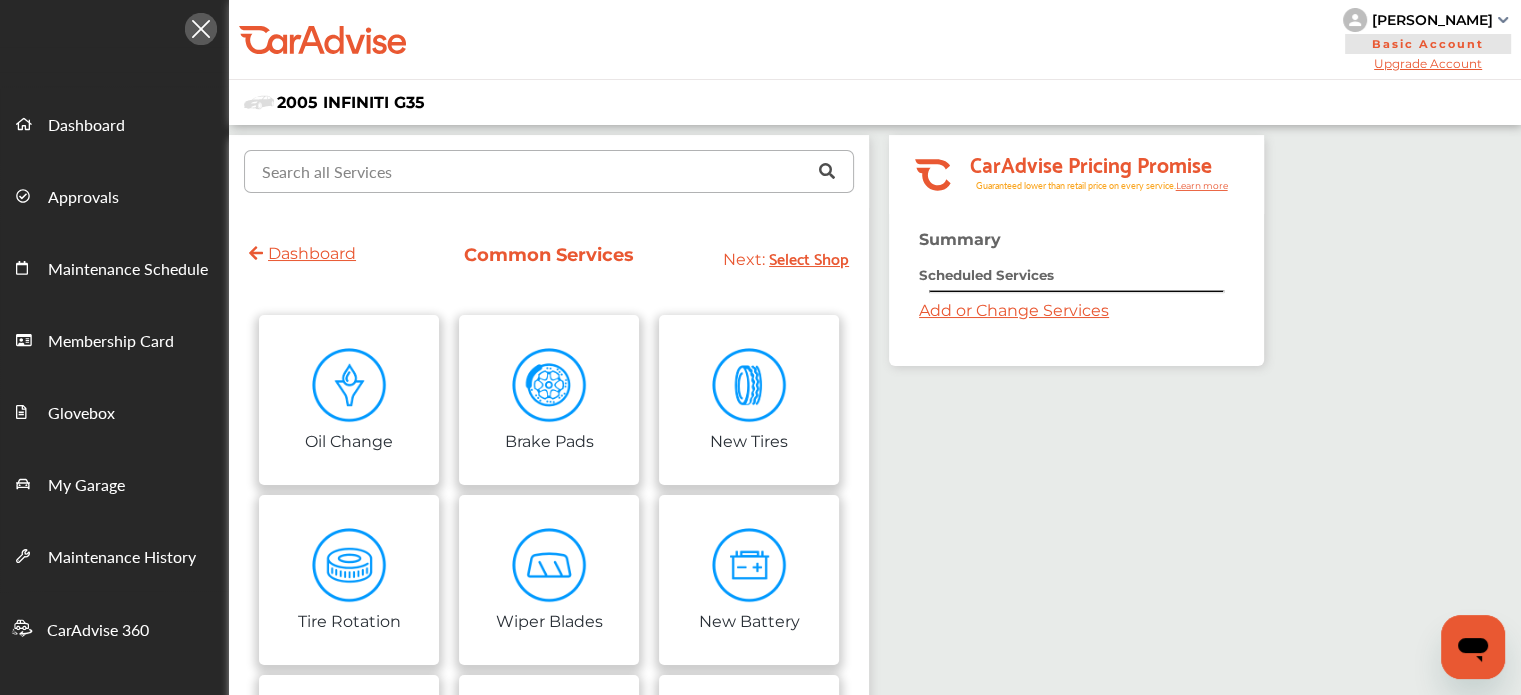 click at bounding box center (544, 170) 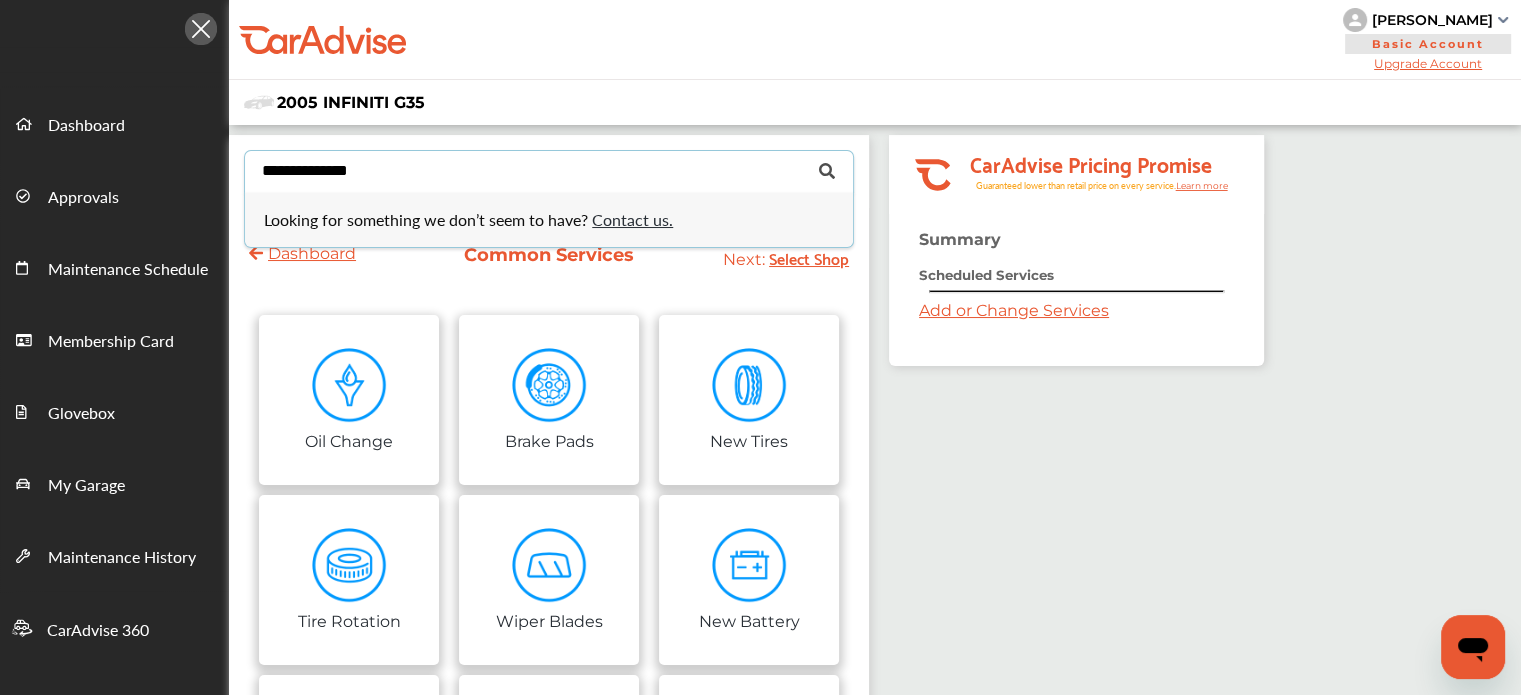 type on "**********" 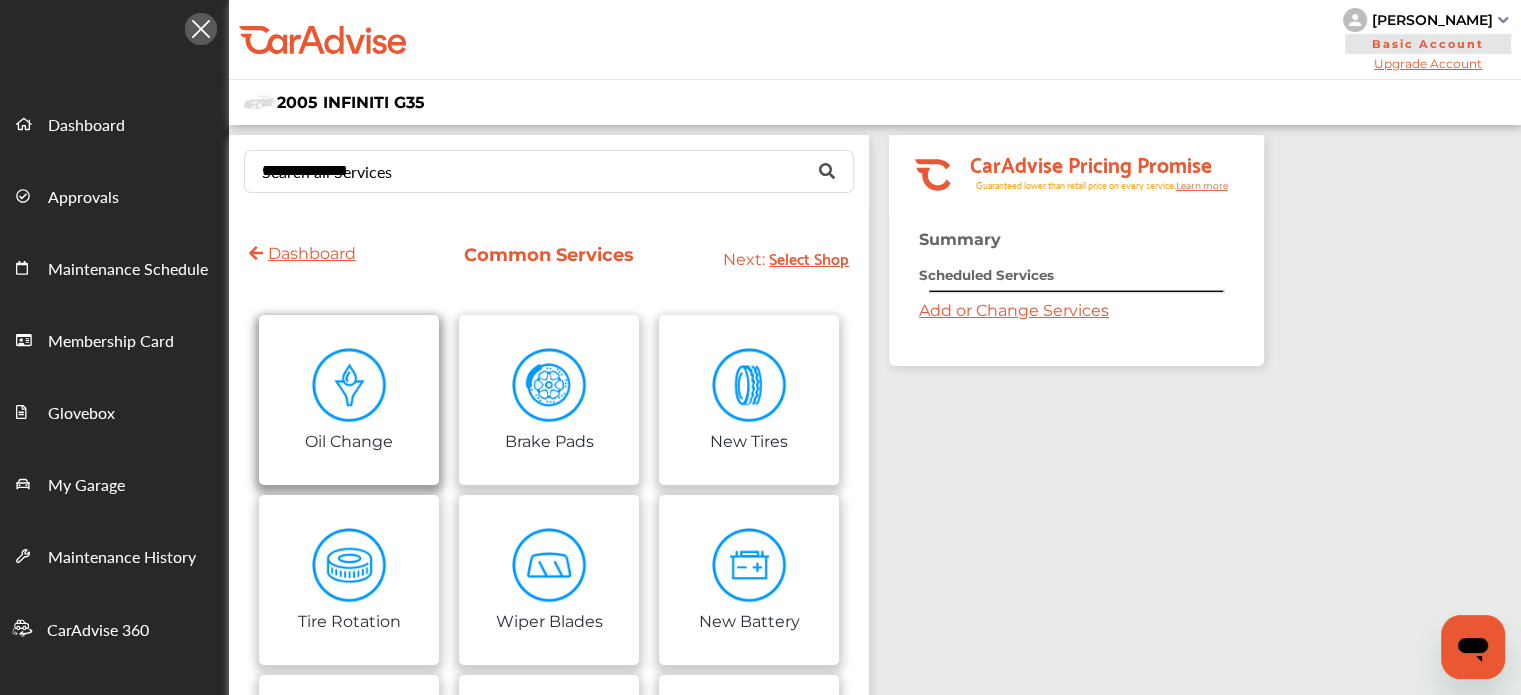 type 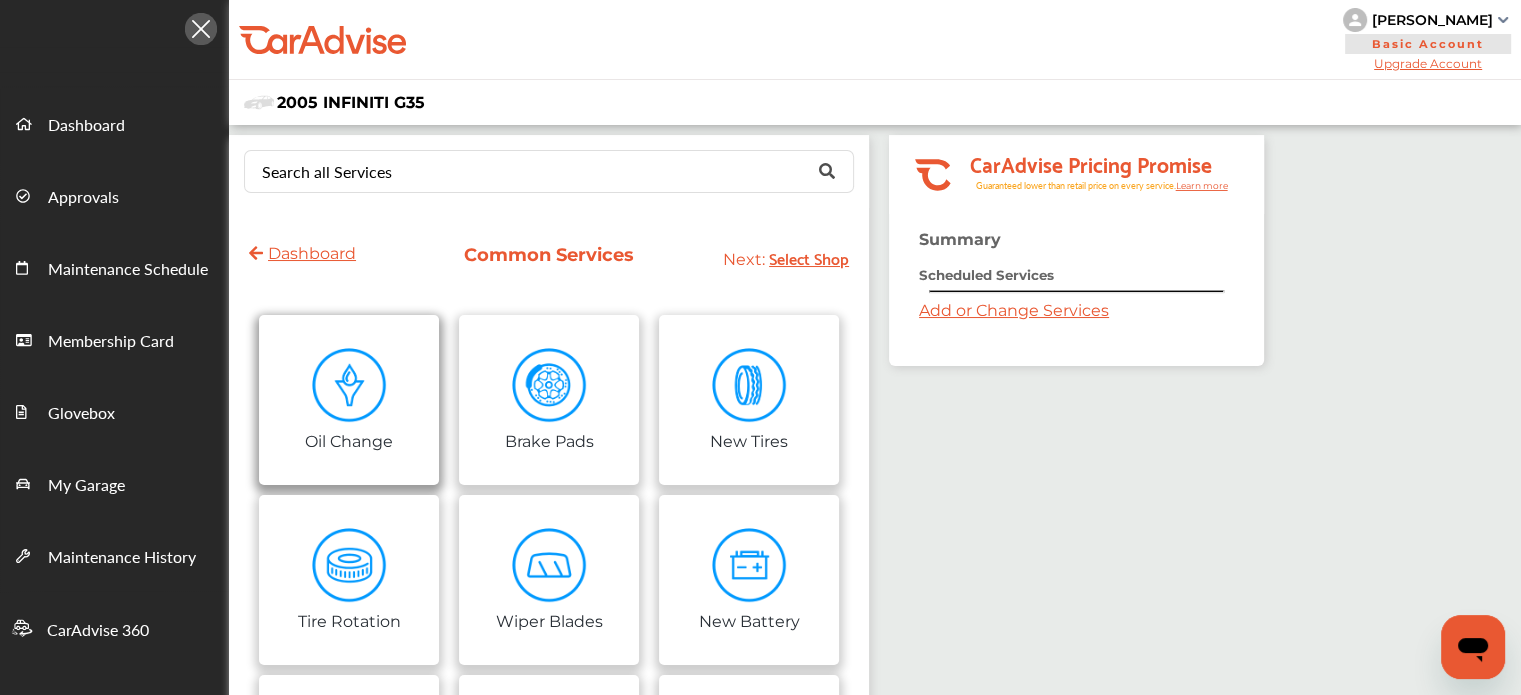 click at bounding box center [349, 385] 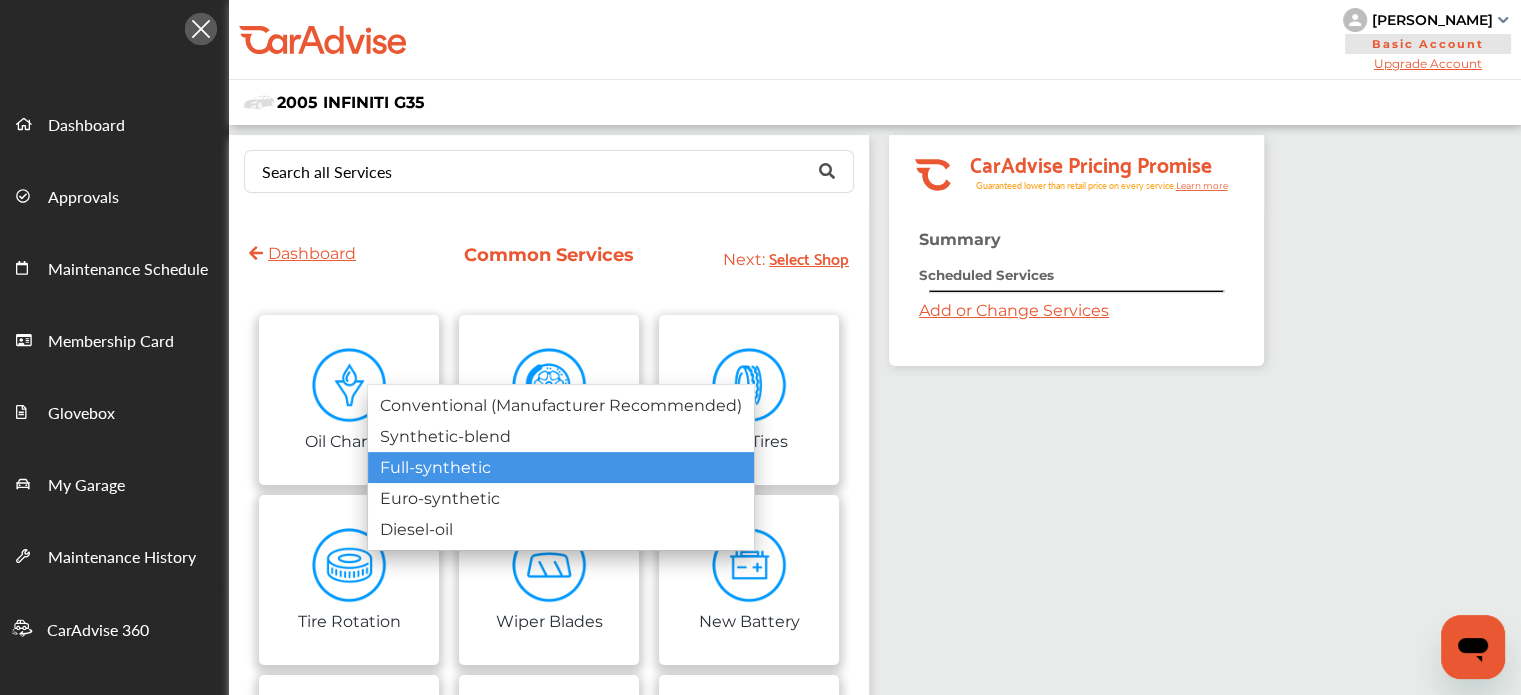 click on "Full-synthetic" at bounding box center [561, 467] 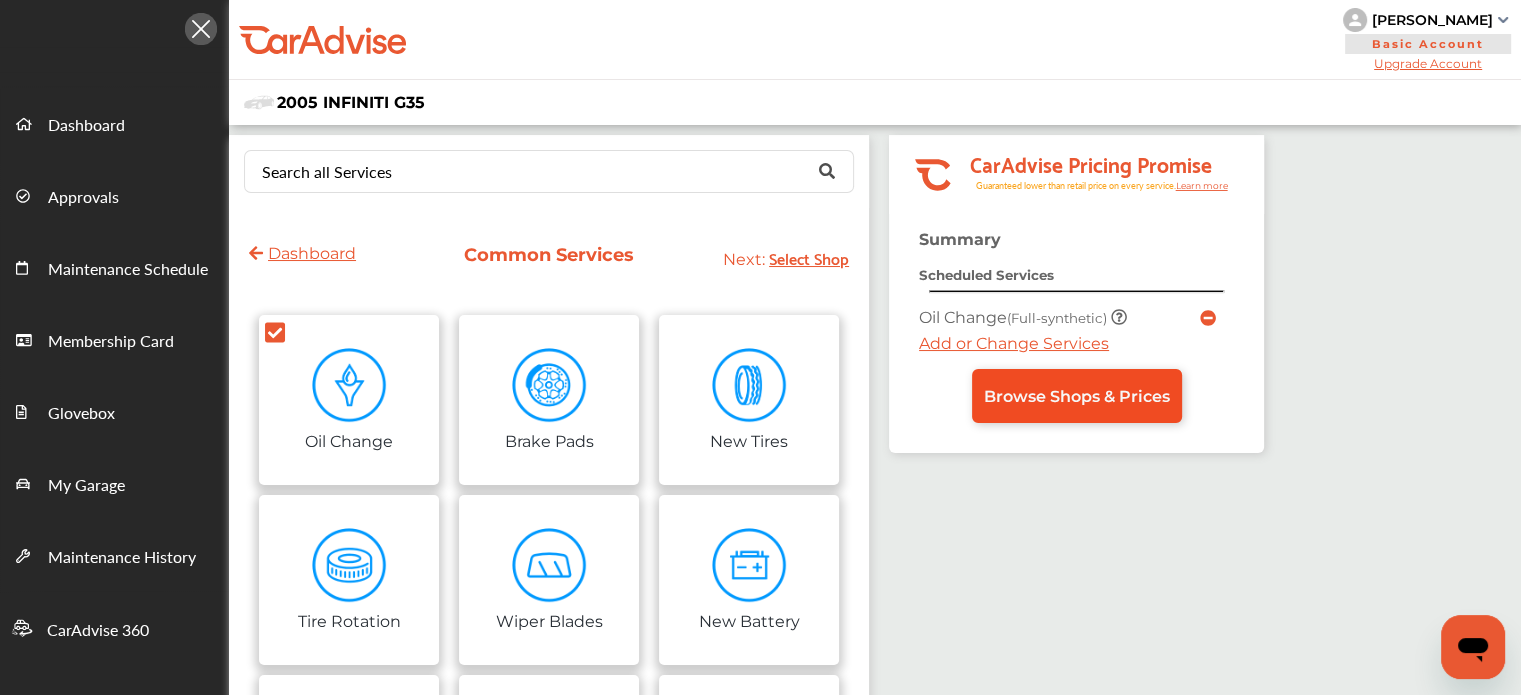 click on "Browse Shops & Prices" at bounding box center [1077, 396] 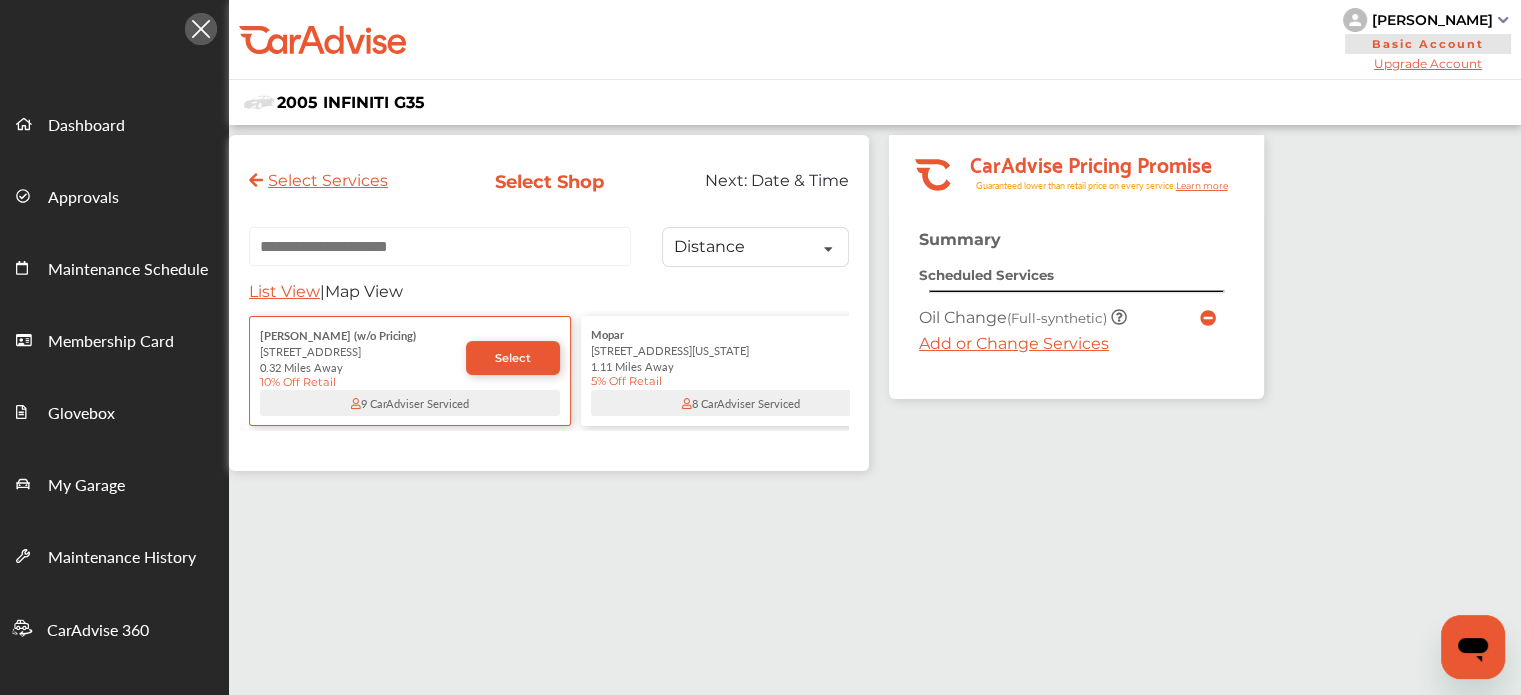 scroll, scrollTop: 0, scrollLeft: 0, axis: both 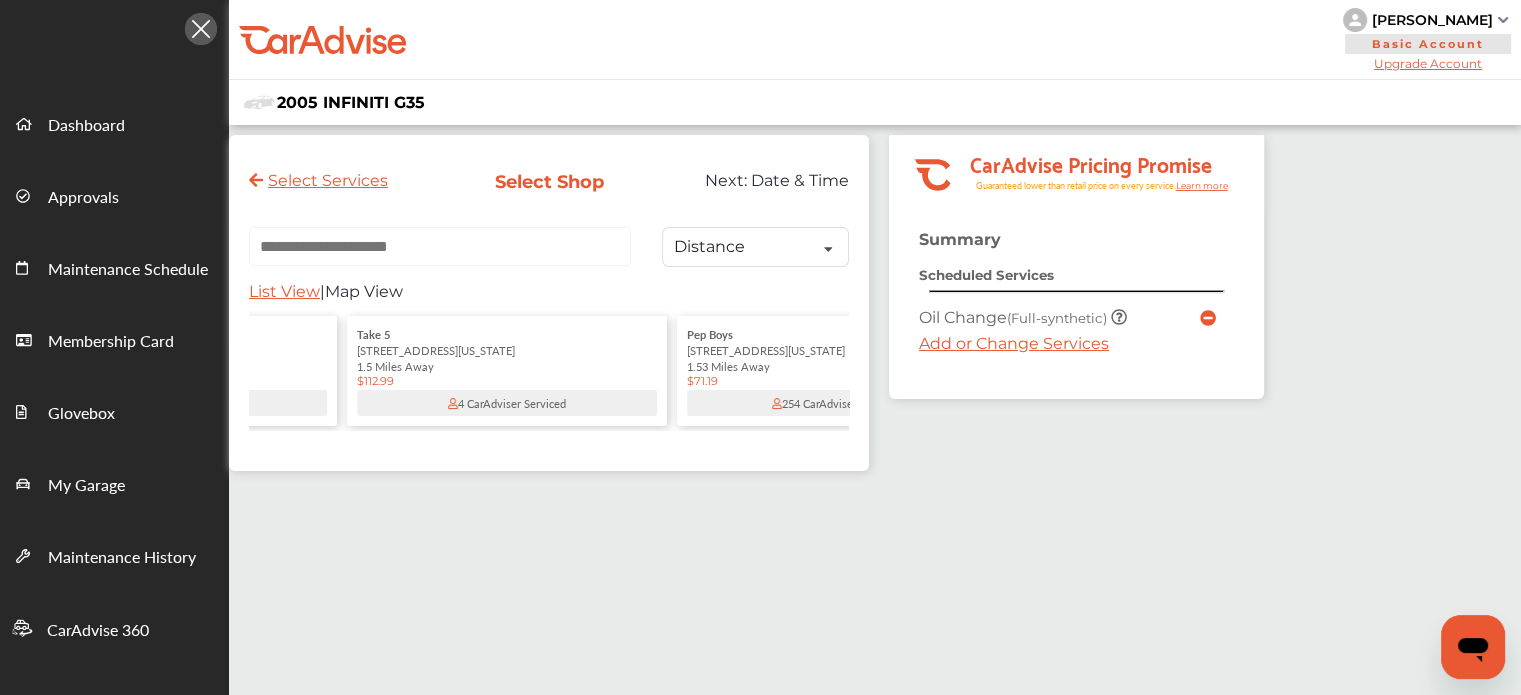 click at bounding box center [440, 246] 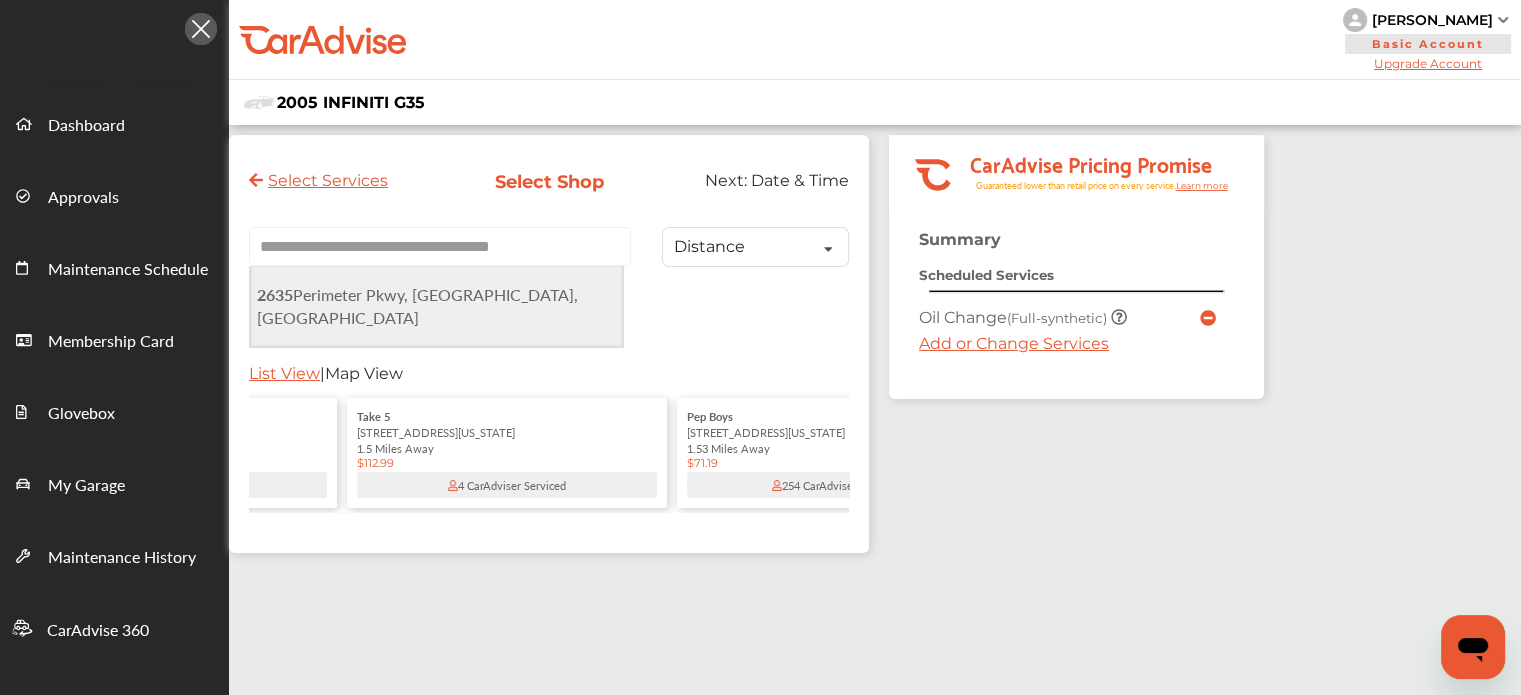 click on "[STREET_ADDRESS]" at bounding box center [417, 306] 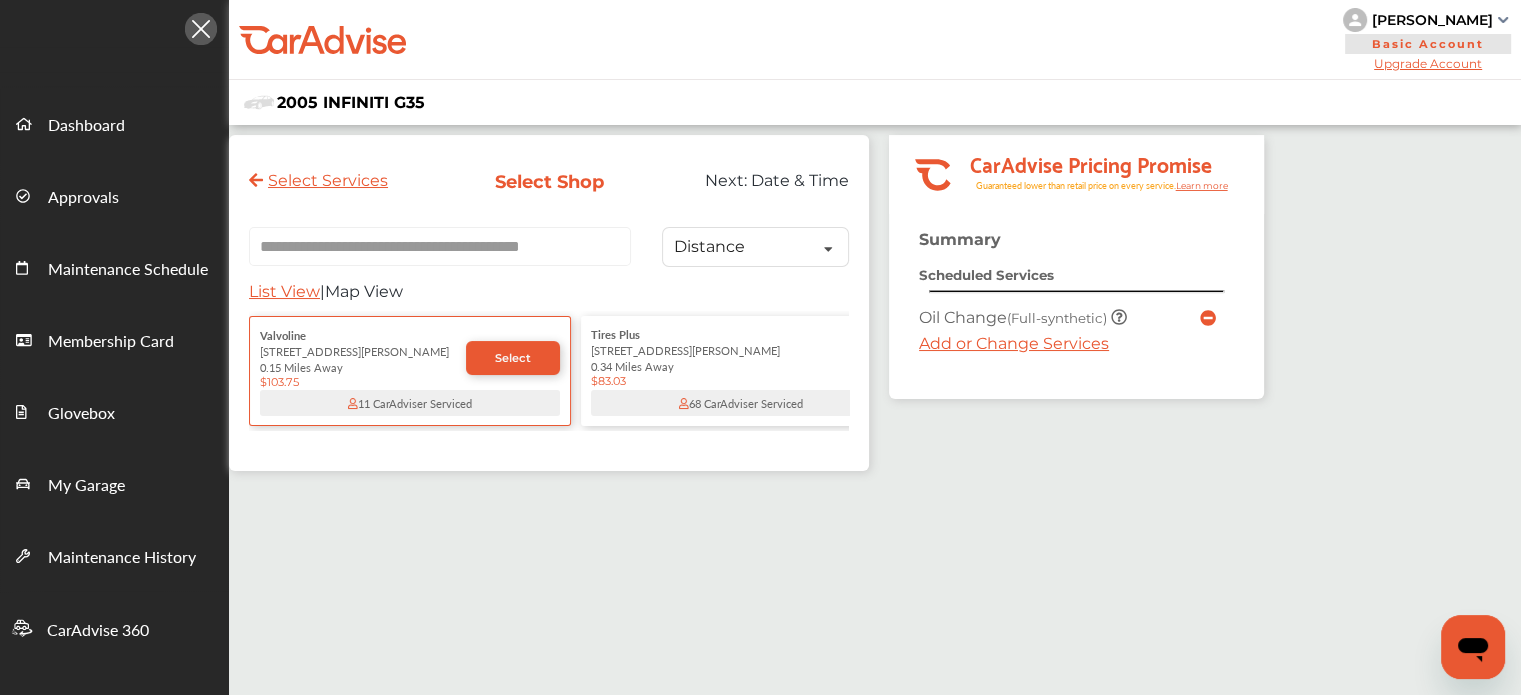 scroll, scrollTop: 0, scrollLeft: 0, axis: both 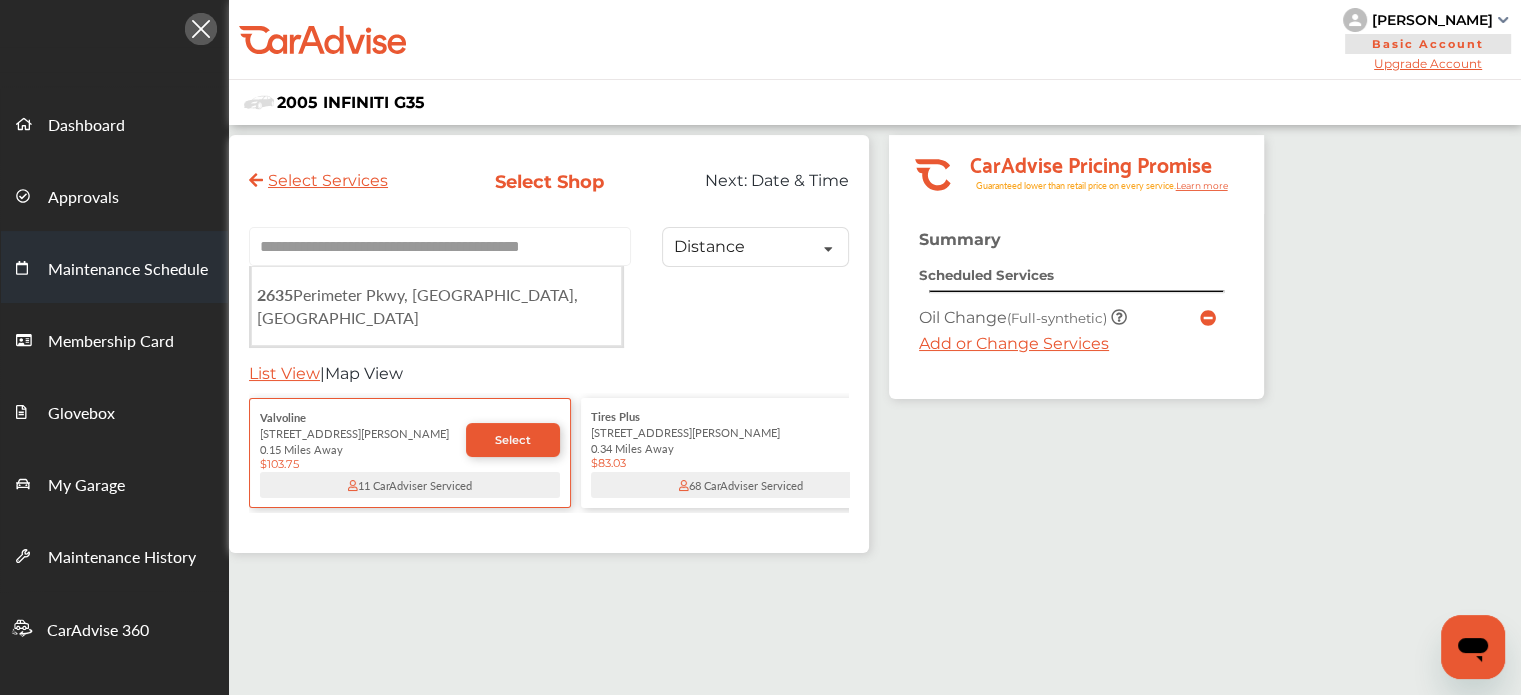 drag, startPoint x: 511, startPoint y: 253, endPoint x: 189, endPoint y: 239, distance: 322.3042 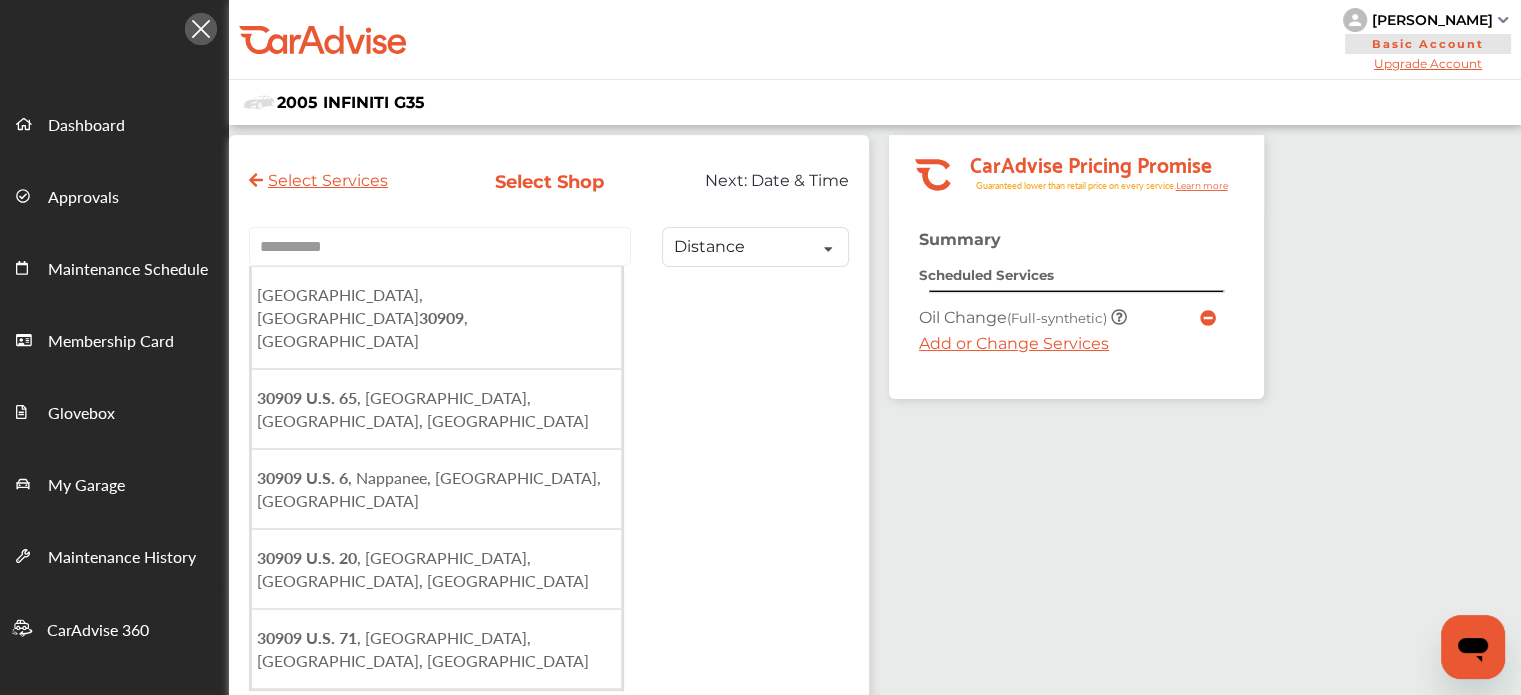 click on "**********" at bounding box center (440, 246) 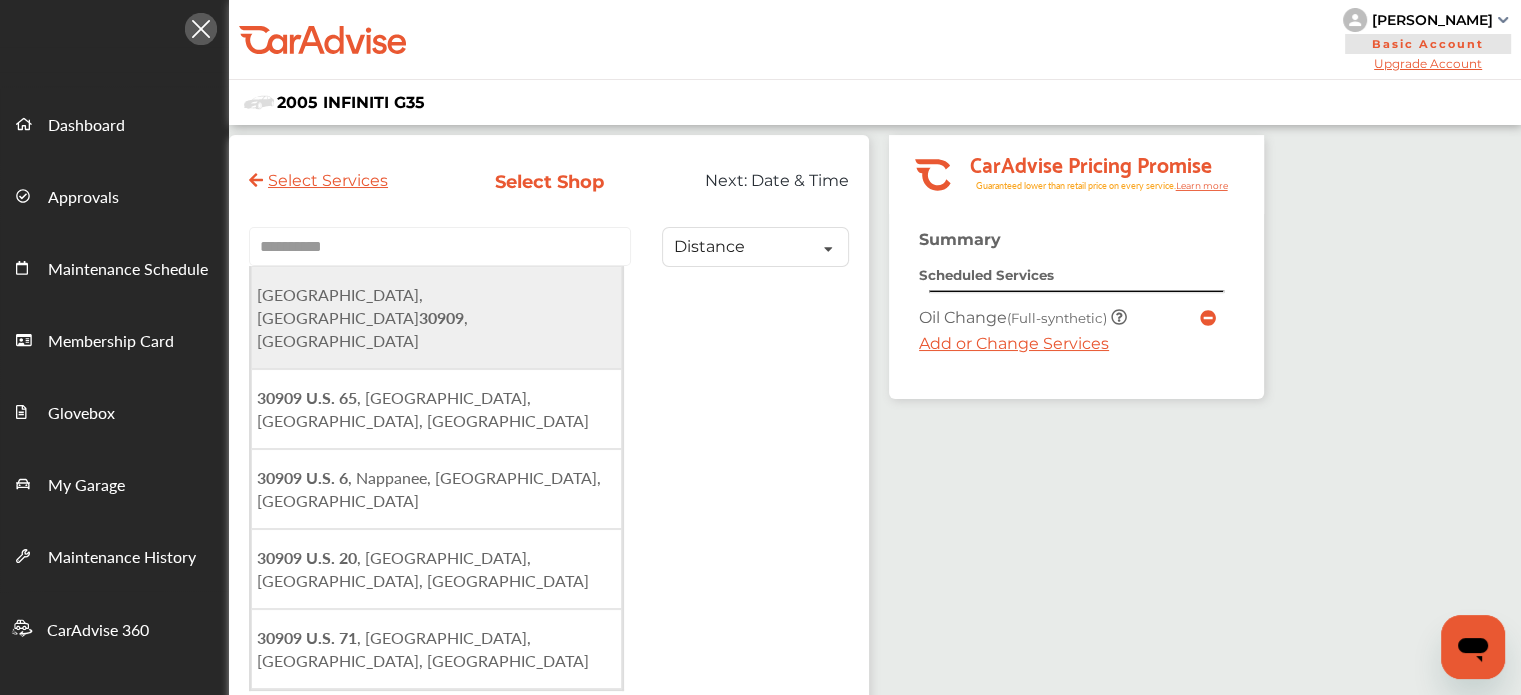 click on "30909" at bounding box center (441, 317) 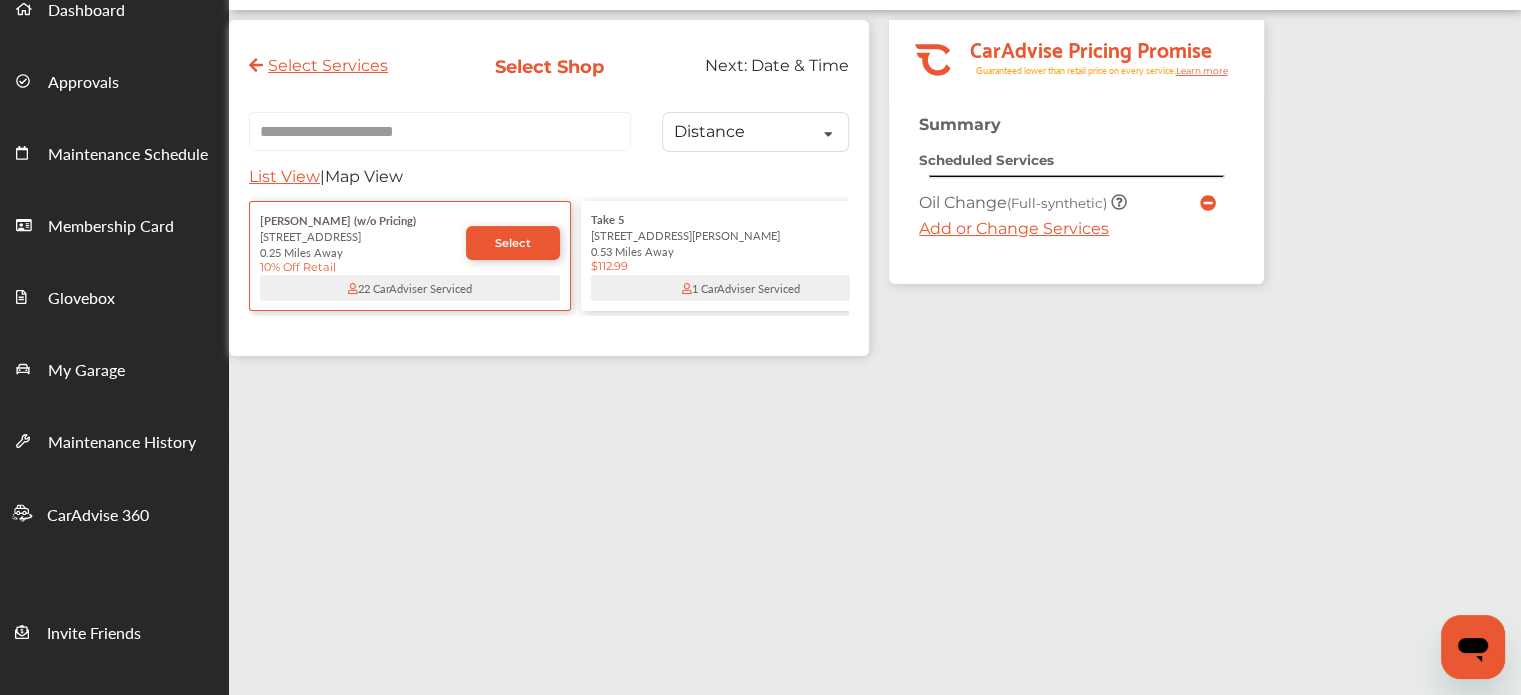 scroll, scrollTop: 116, scrollLeft: 0, axis: vertical 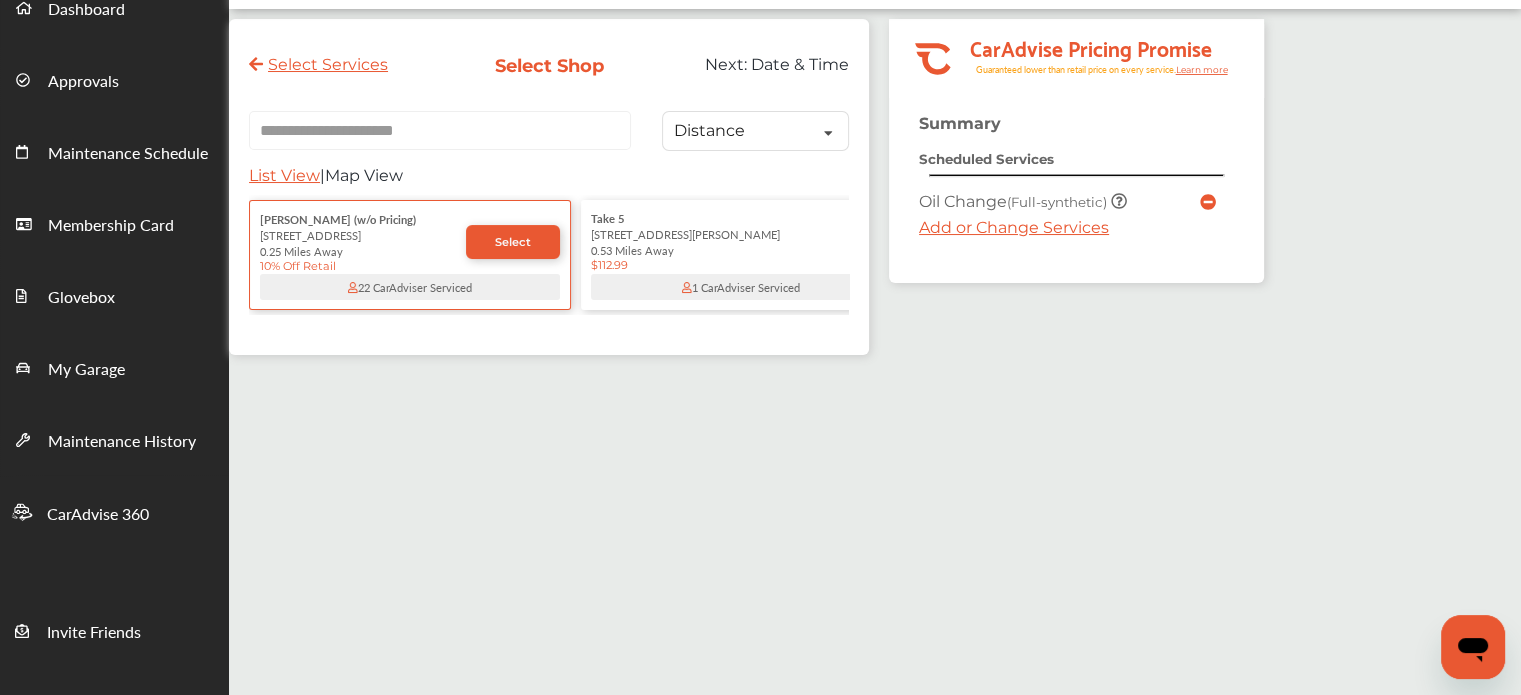 click on "**********" at bounding box center (440, 130) 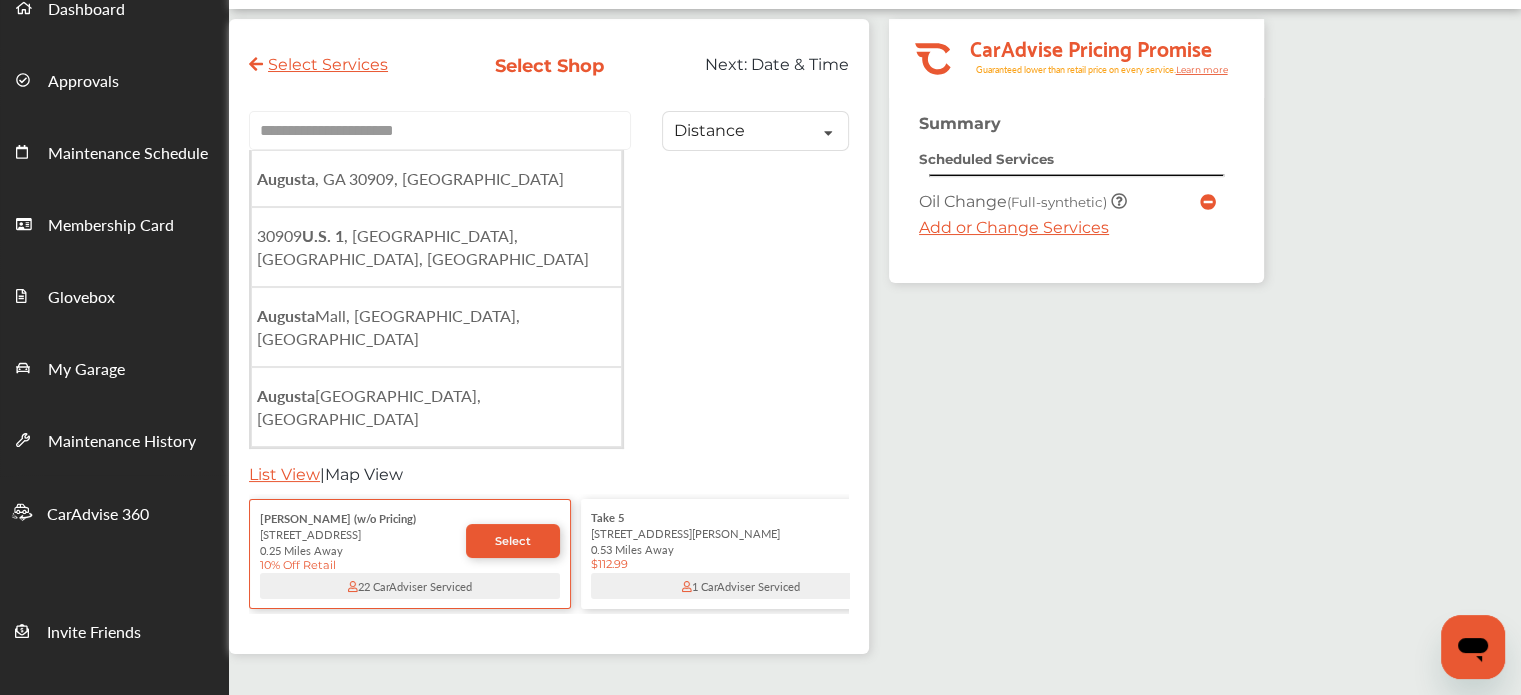 click on "**********" at bounding box center [440, 130] 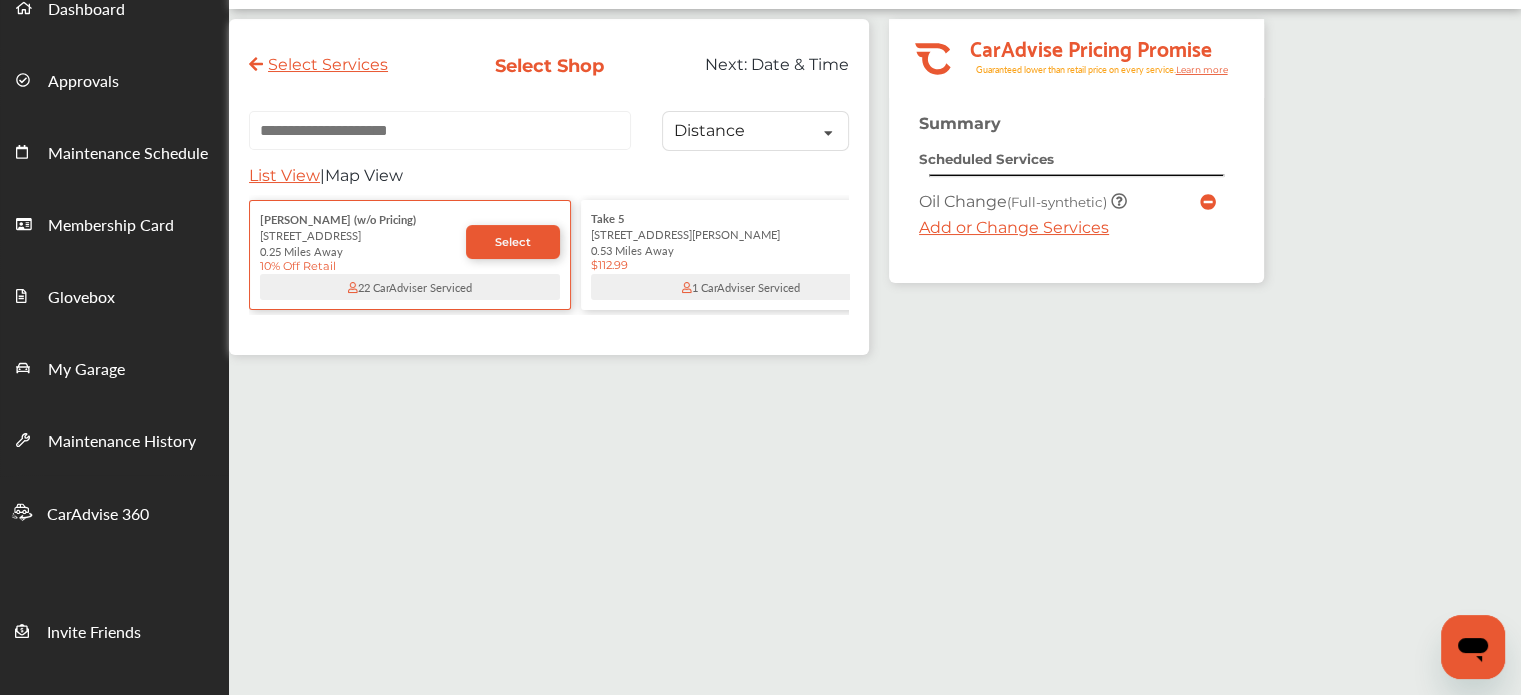 paste on "**********" 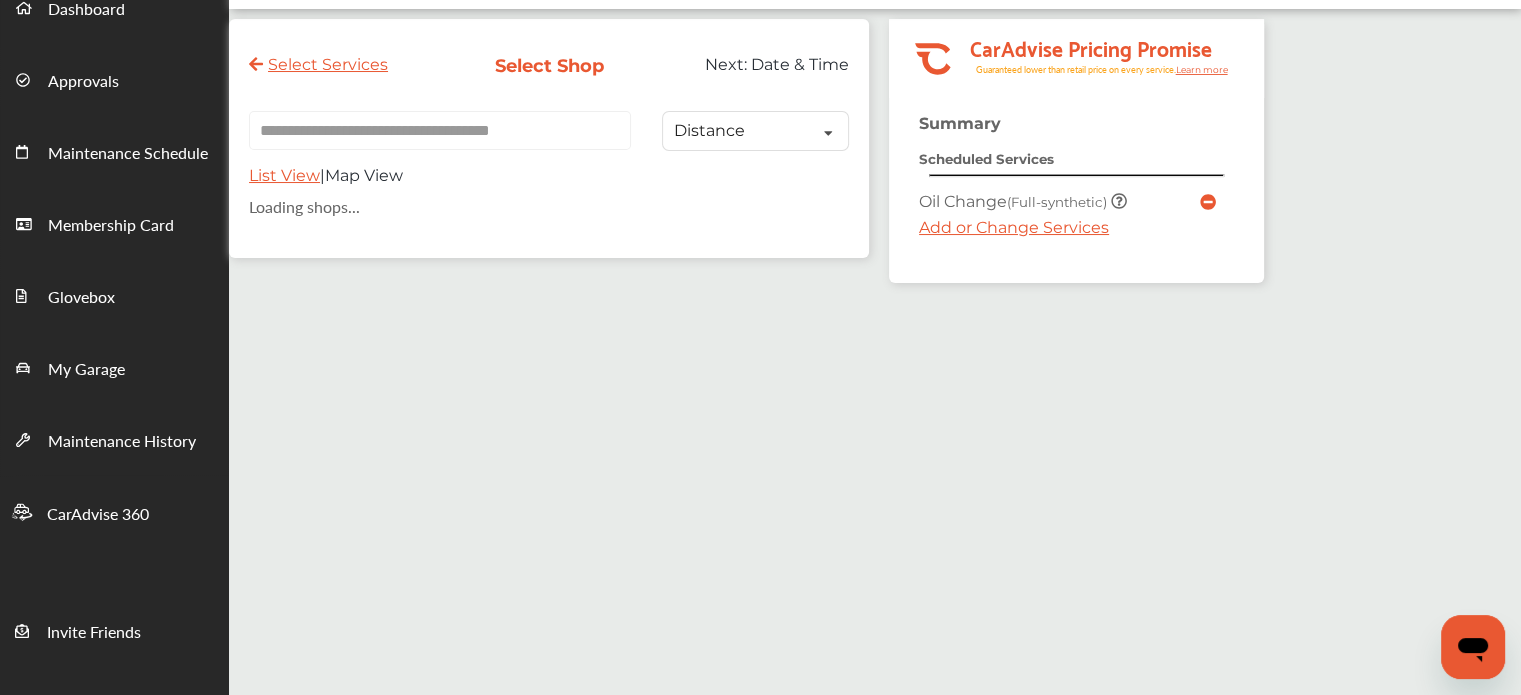 type on "**********" 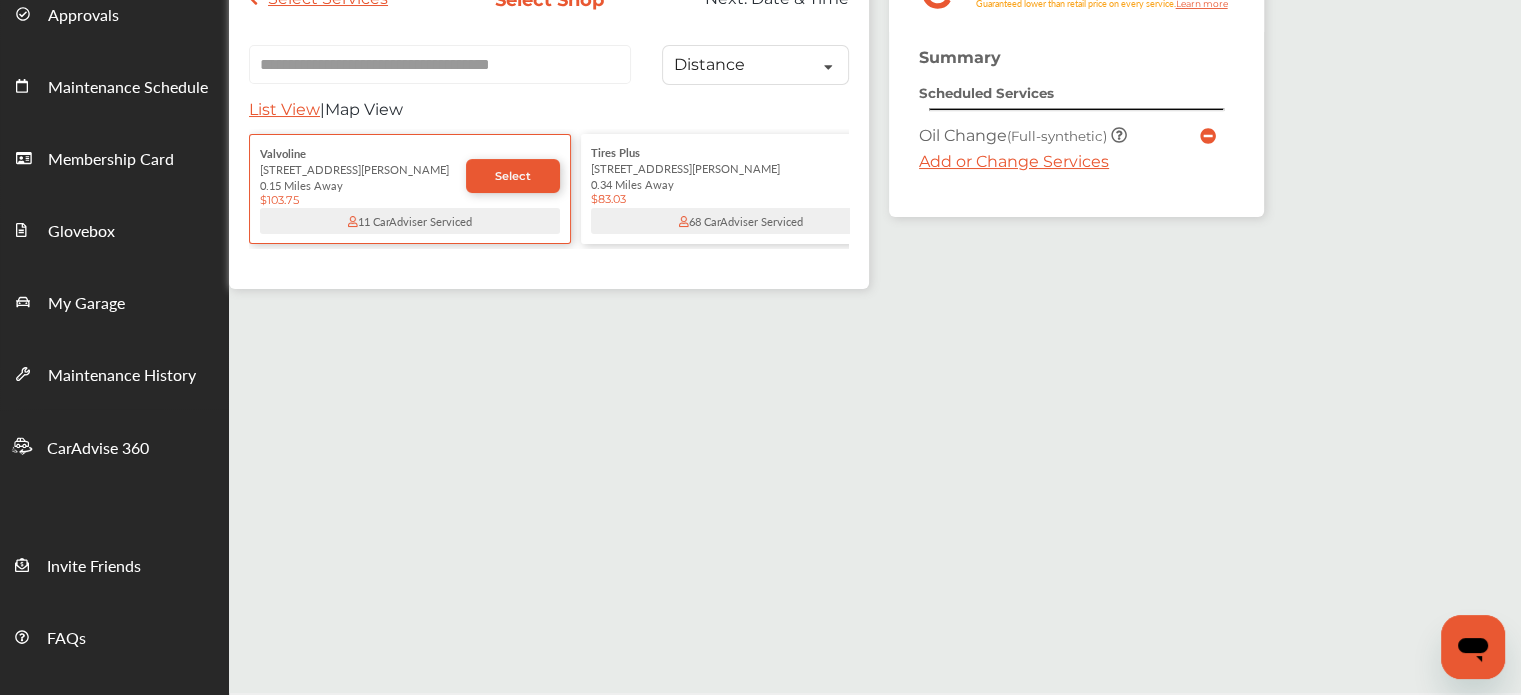 scroll, scrollTop: 184, scrollLeft: 0, axis: vertical 